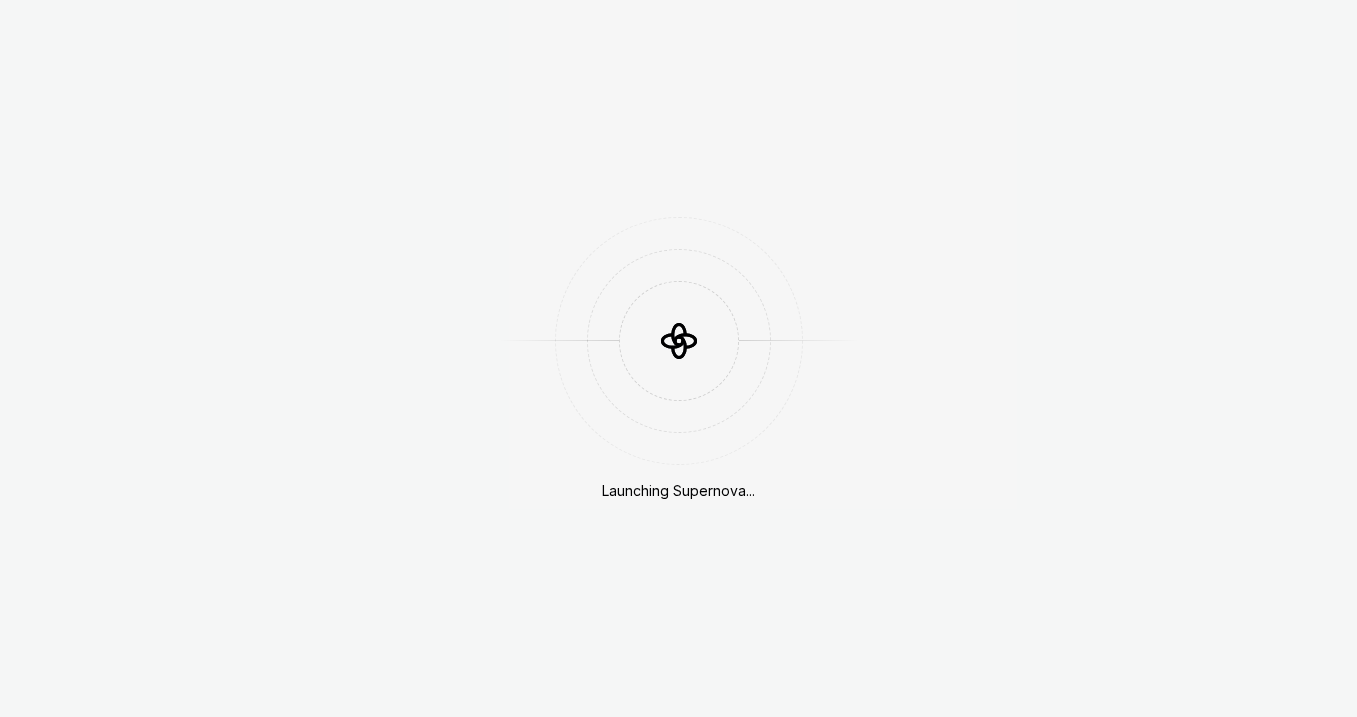 scroll, scrollTop: 0, scrollLeft: 0, axis: both 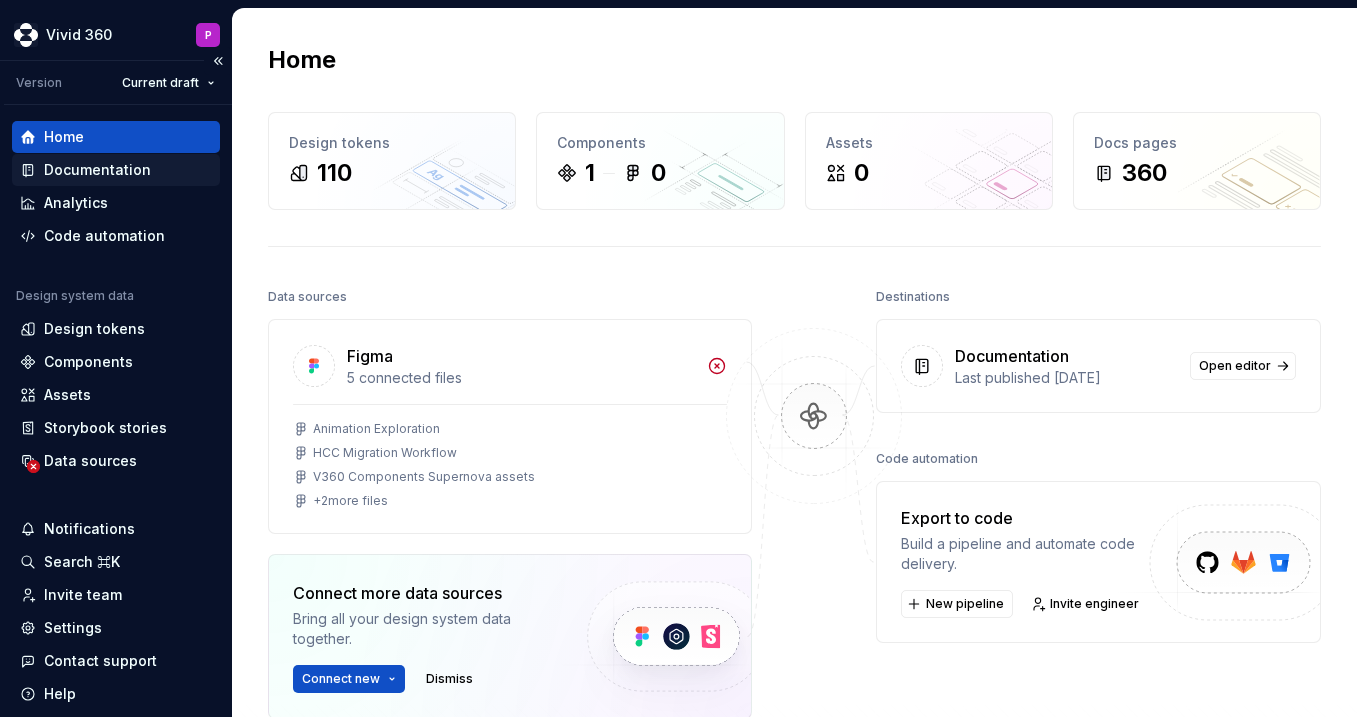 click on "Documentation" at bounding box center [97, 170] 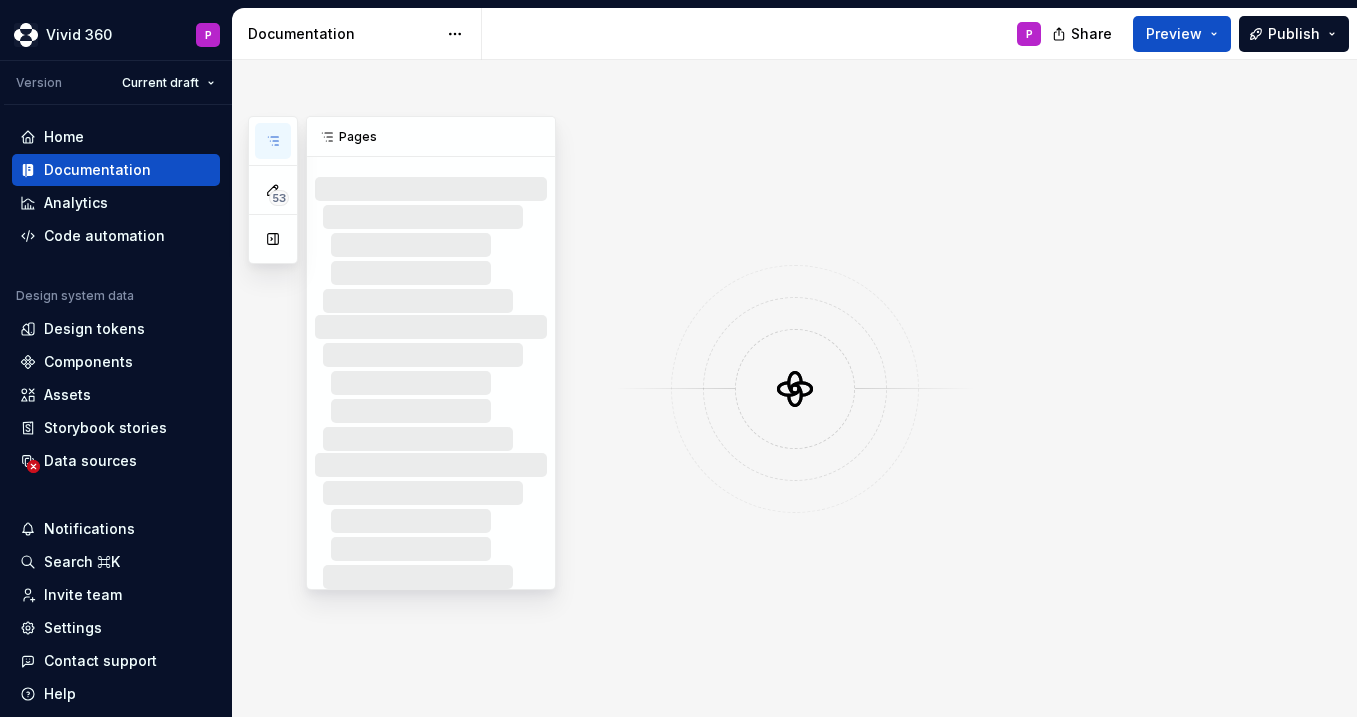 click at bounding box center (273, 141) 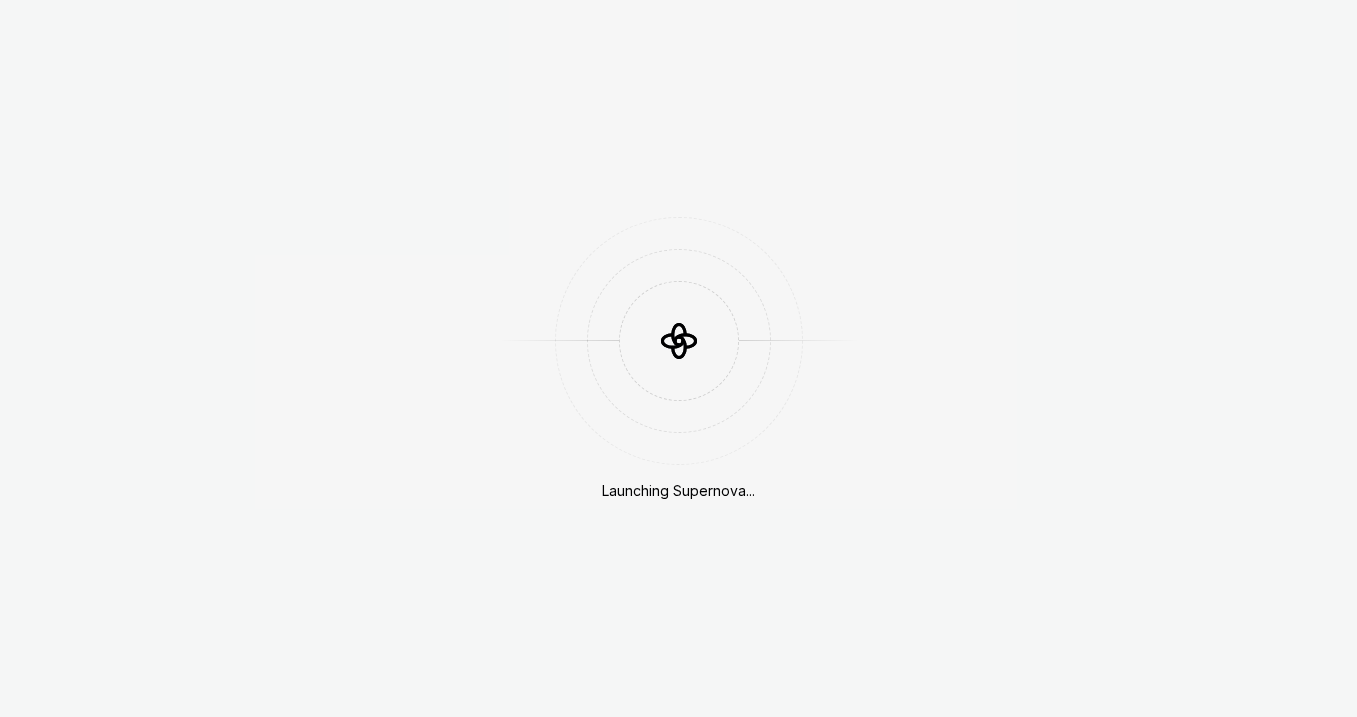 scroll, scrollTop: 0, scrollLeft: 0, axis: both 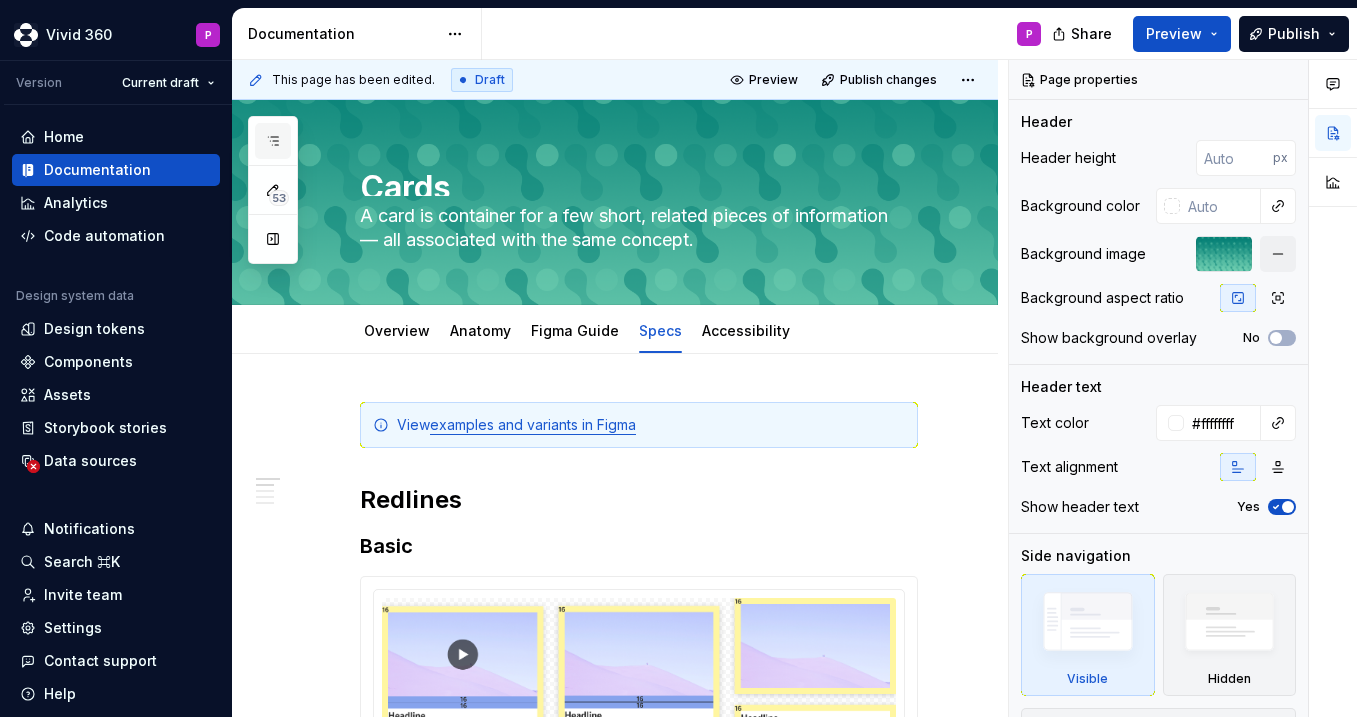 click 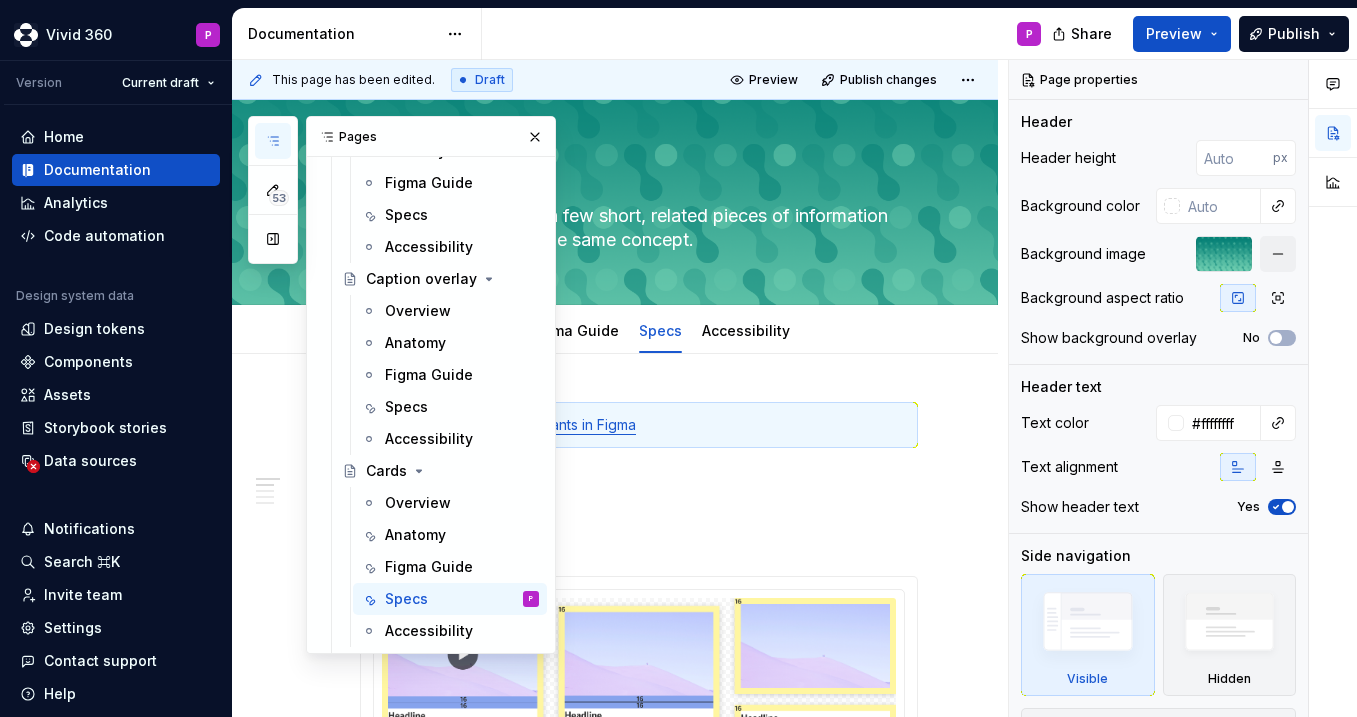 scroll, scrollTop: 1554, scrollLeft: 0, axis: vertical 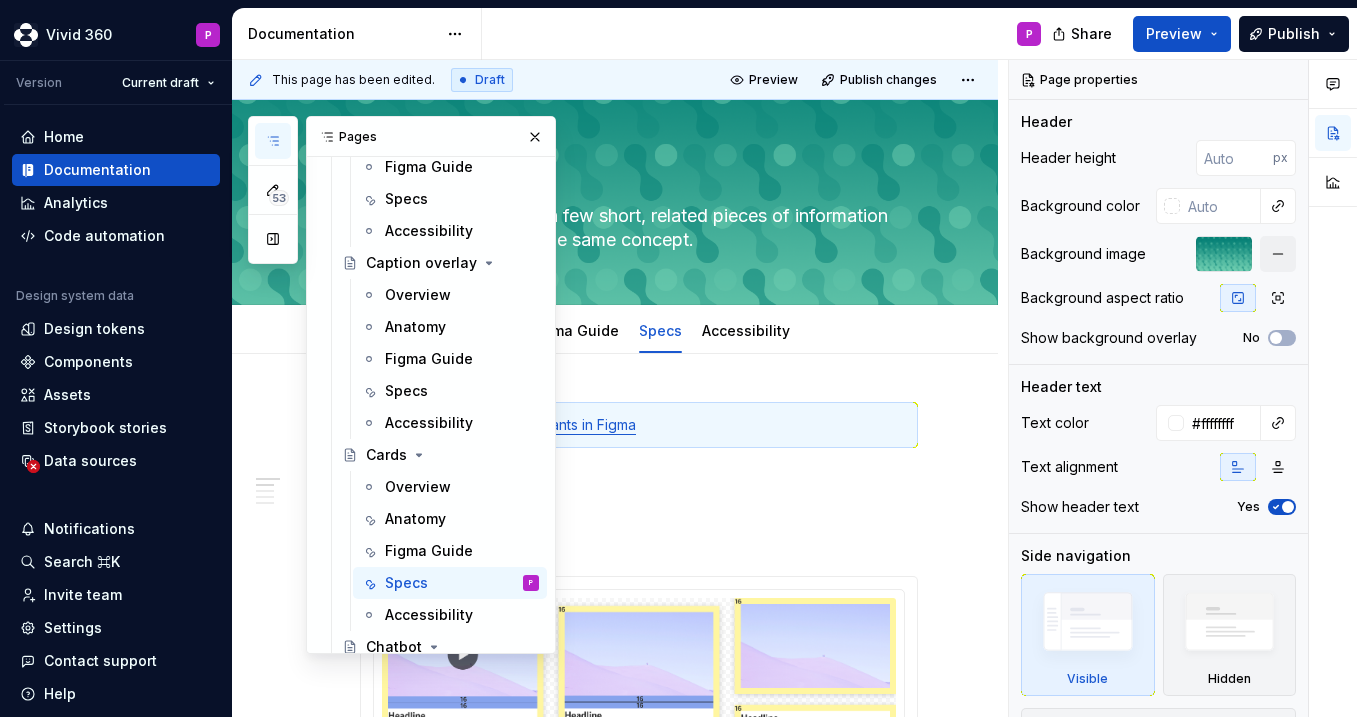 drag, startPoint x: 426, startPoint y: 318, endPoint x: 993, endPoint y: 451, distance: 582.3899 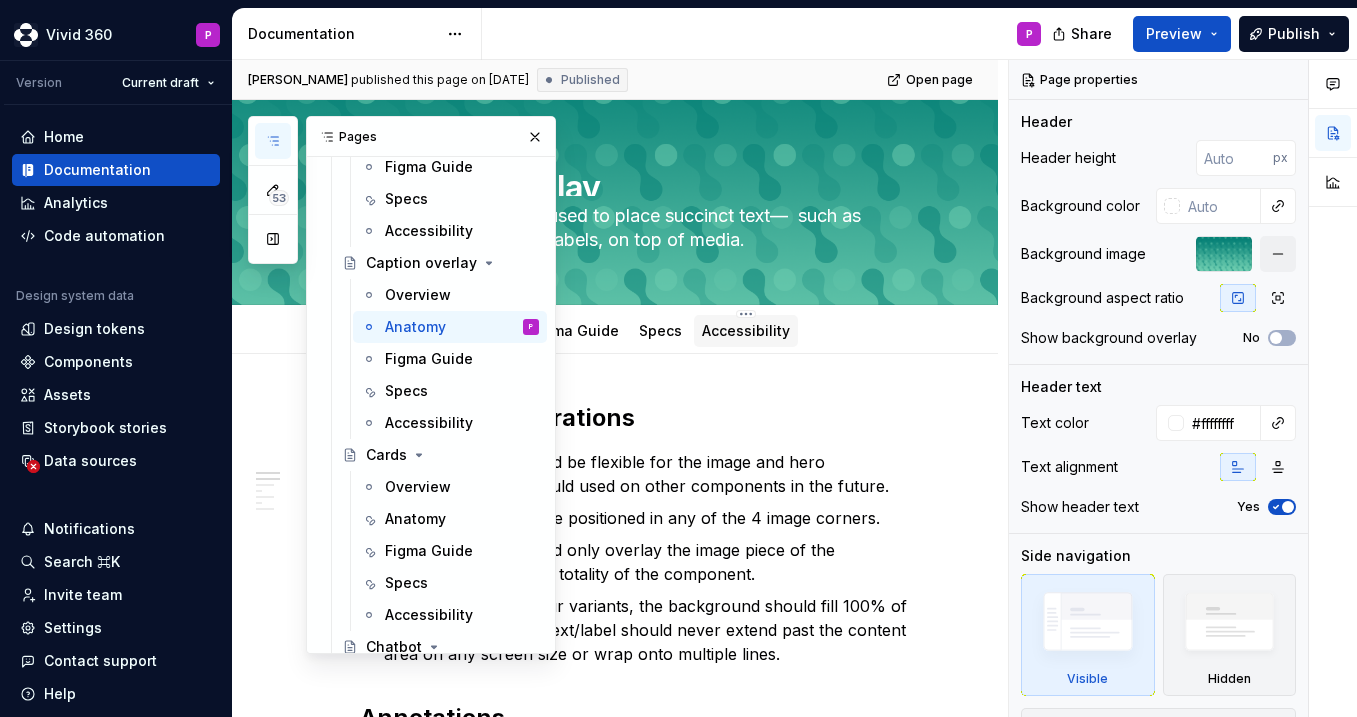 click at bounding box center [535, 137] 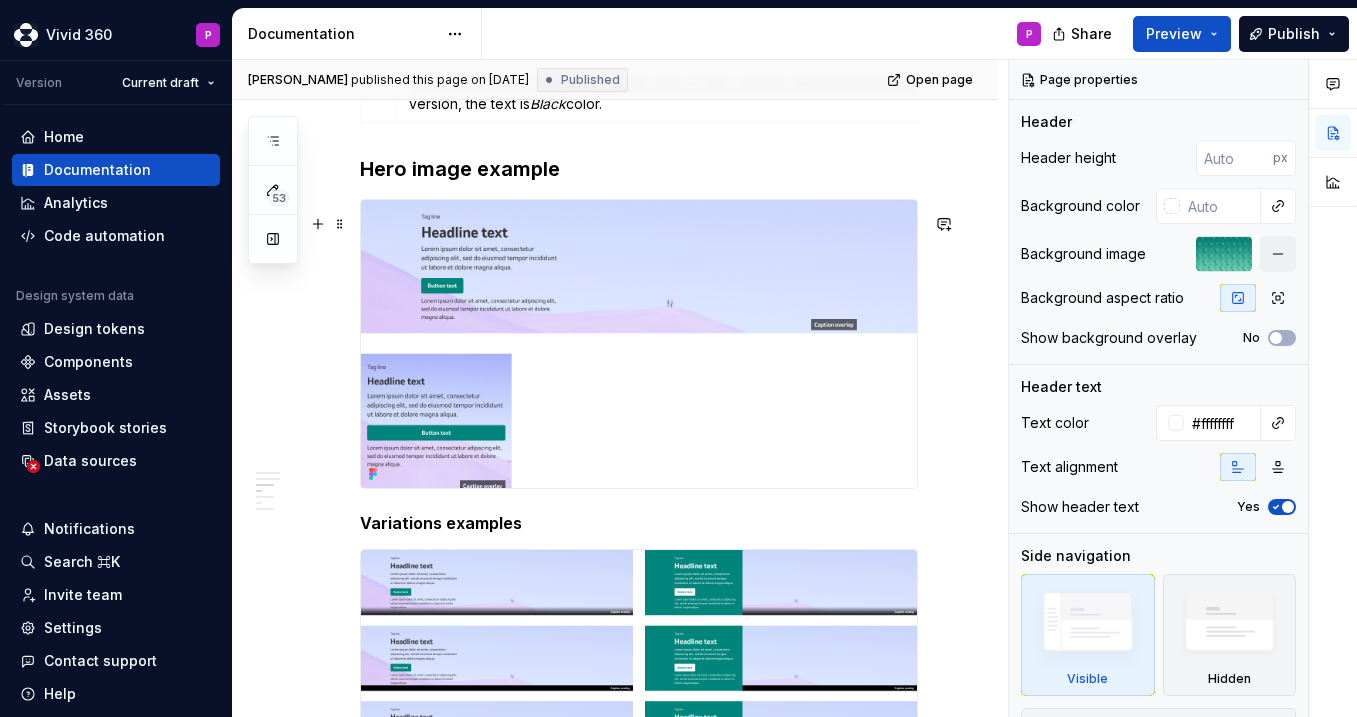 scroll, scrollTop: 1415, scrollLeft: 0, axis: vertical 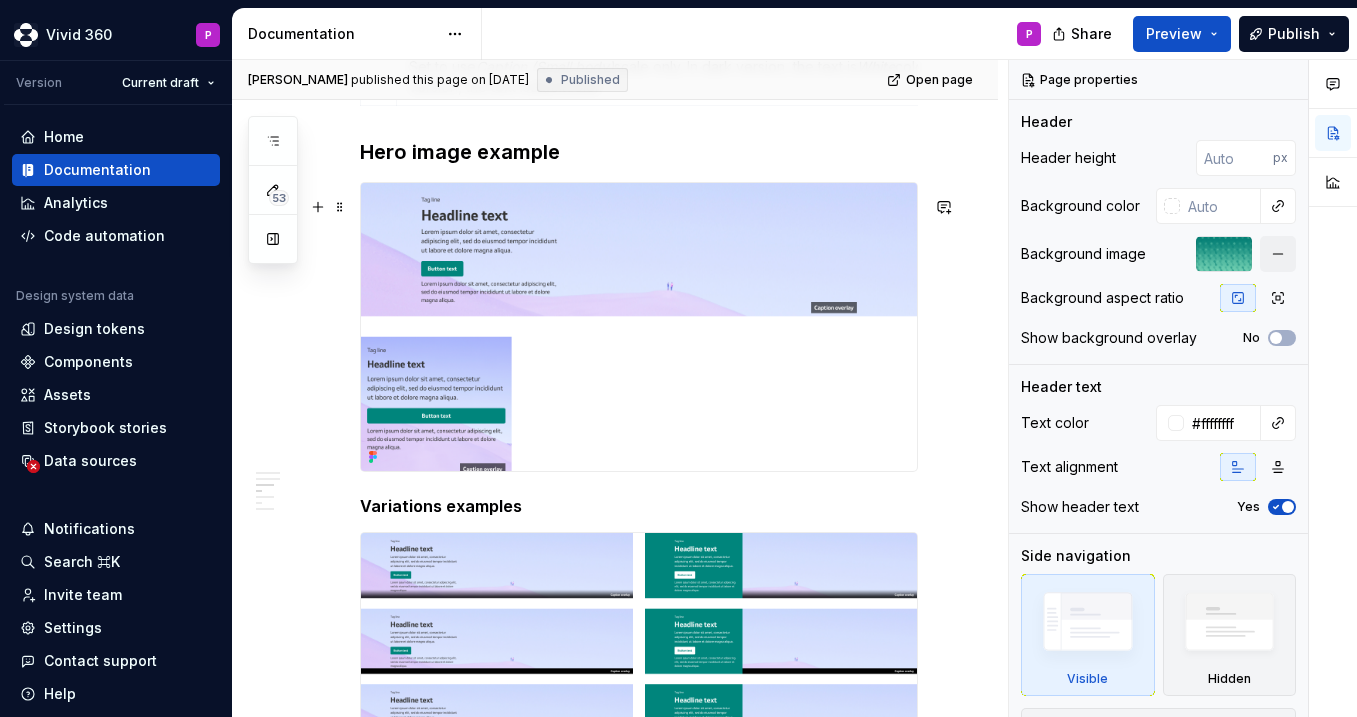 click at bounding box center [639, 327] 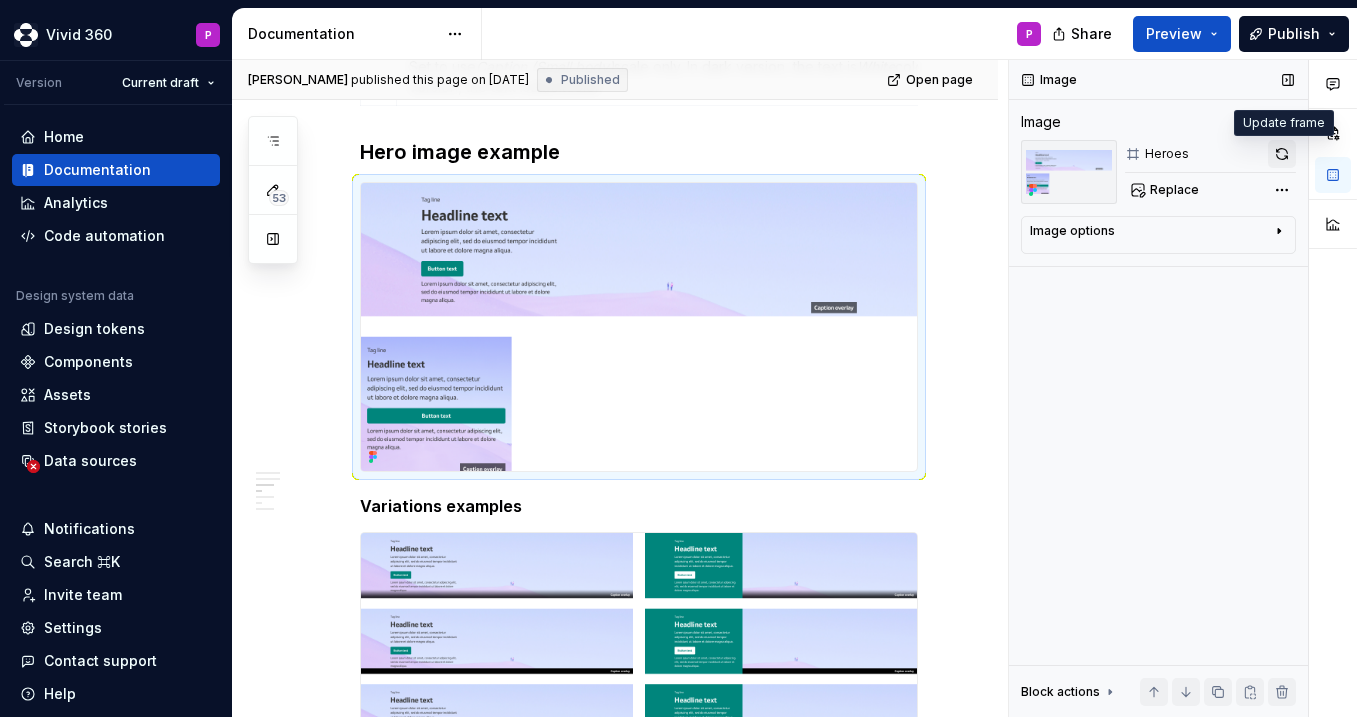 click at bounding box center [1282, 154] 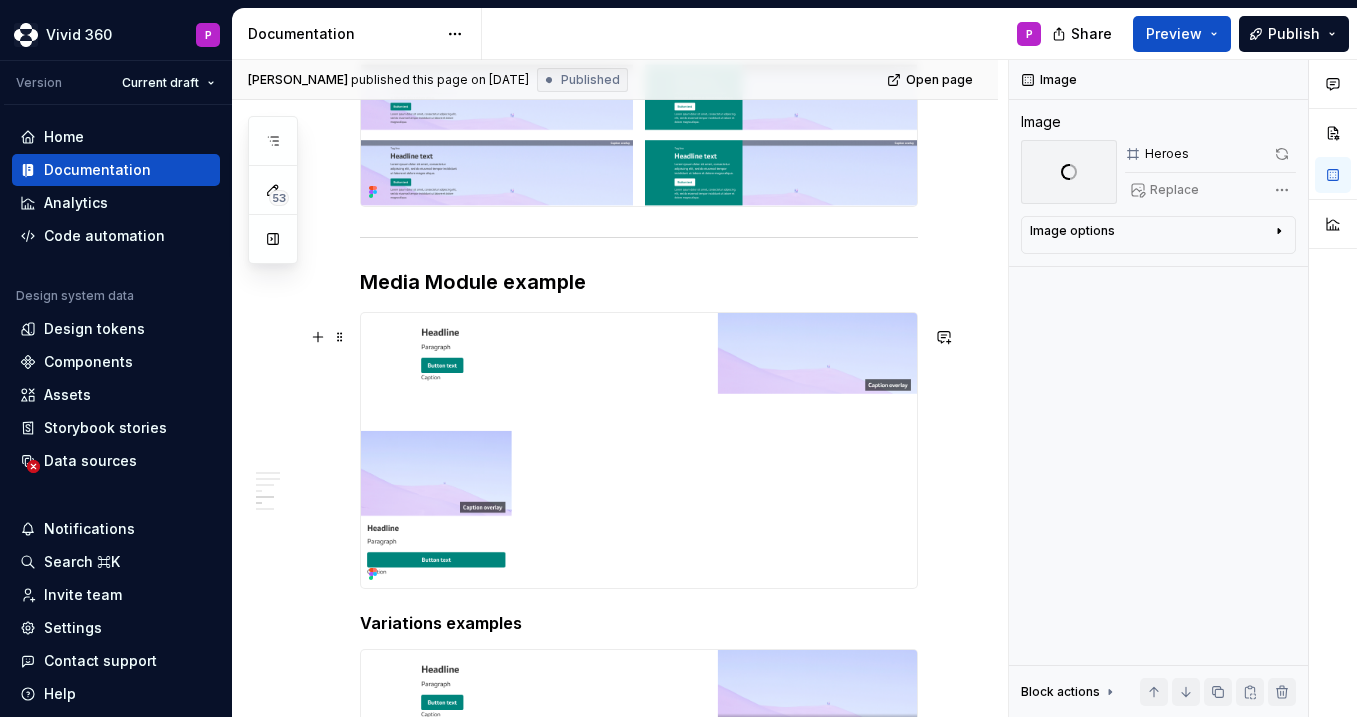 scroll, scrollTop: 2271, scrollLeft: 0, axis: vertical 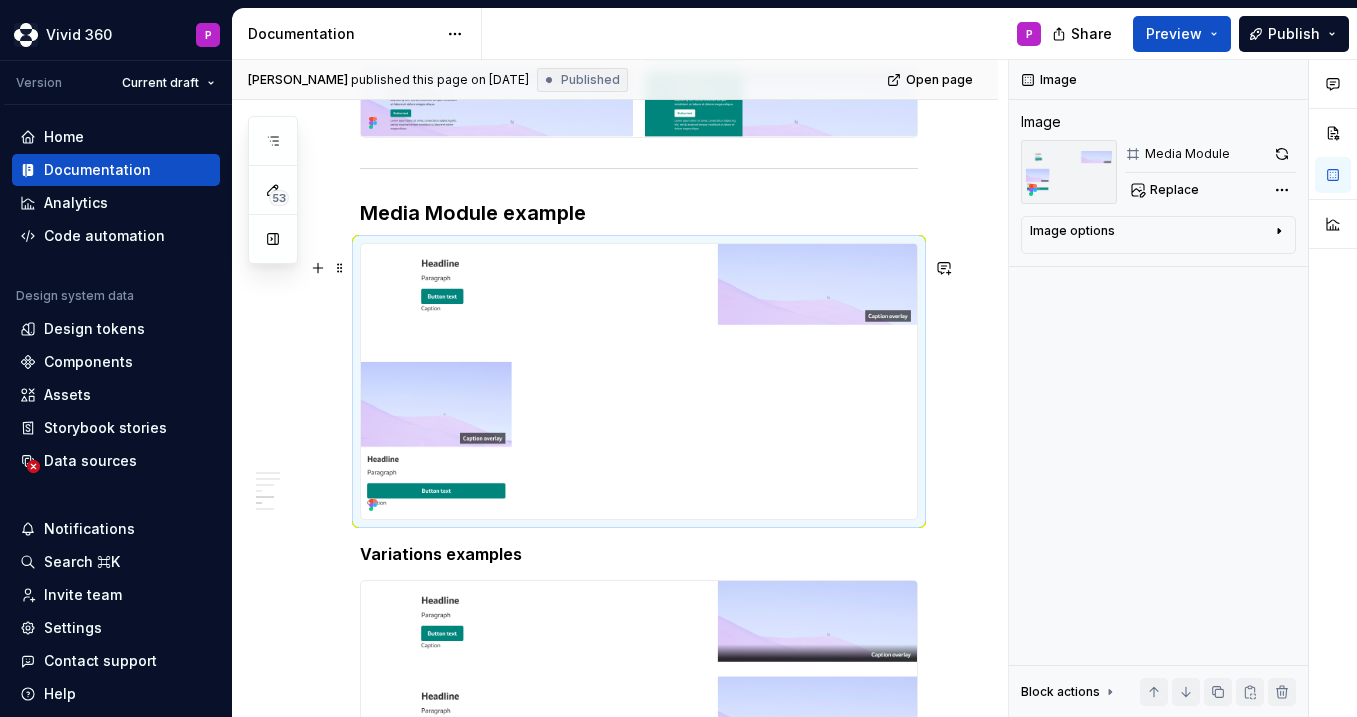 click at bounding box center [639, 381] 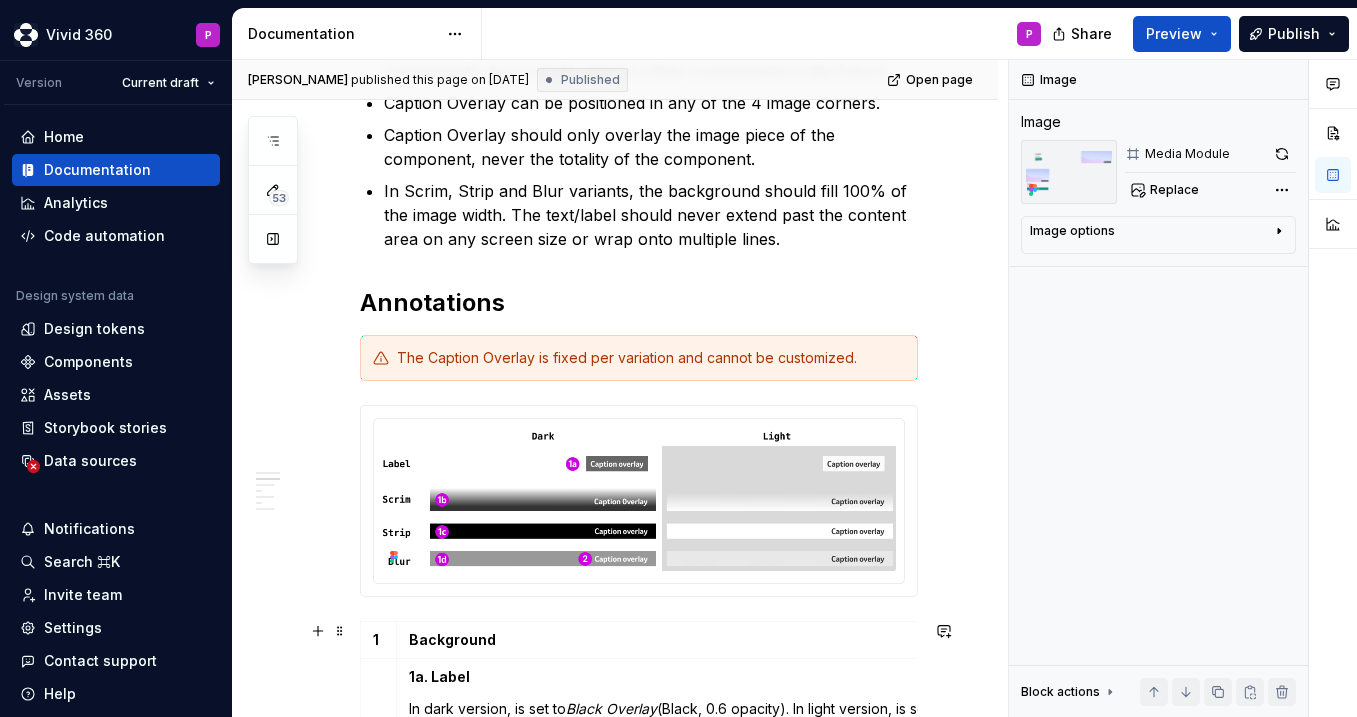 scroll, scrollTop: 0, scrollLeft: 0, axis: both 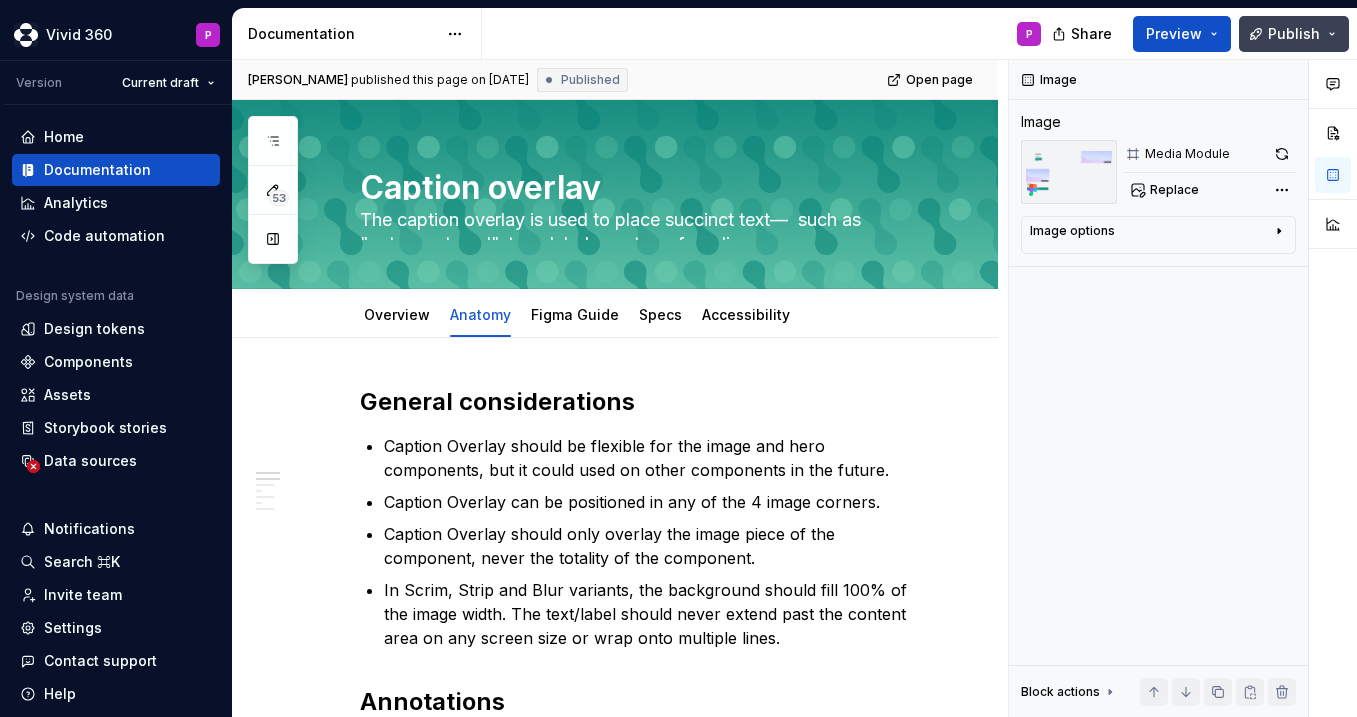 click on "Publish" at bounding box center [1294, 34] 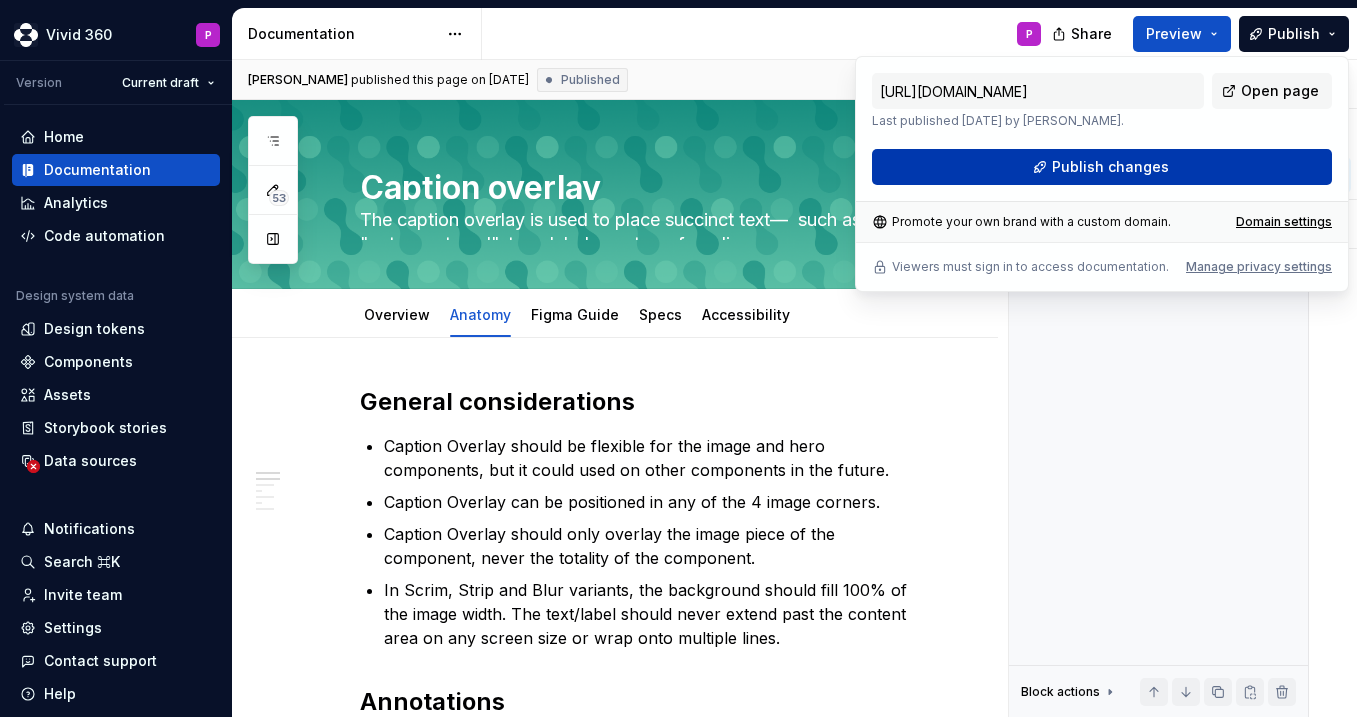 drag, startPoint x: 1297, startPoint y: 30, endPoint x: 1215, endPoint y: 166, distance: 158.80806 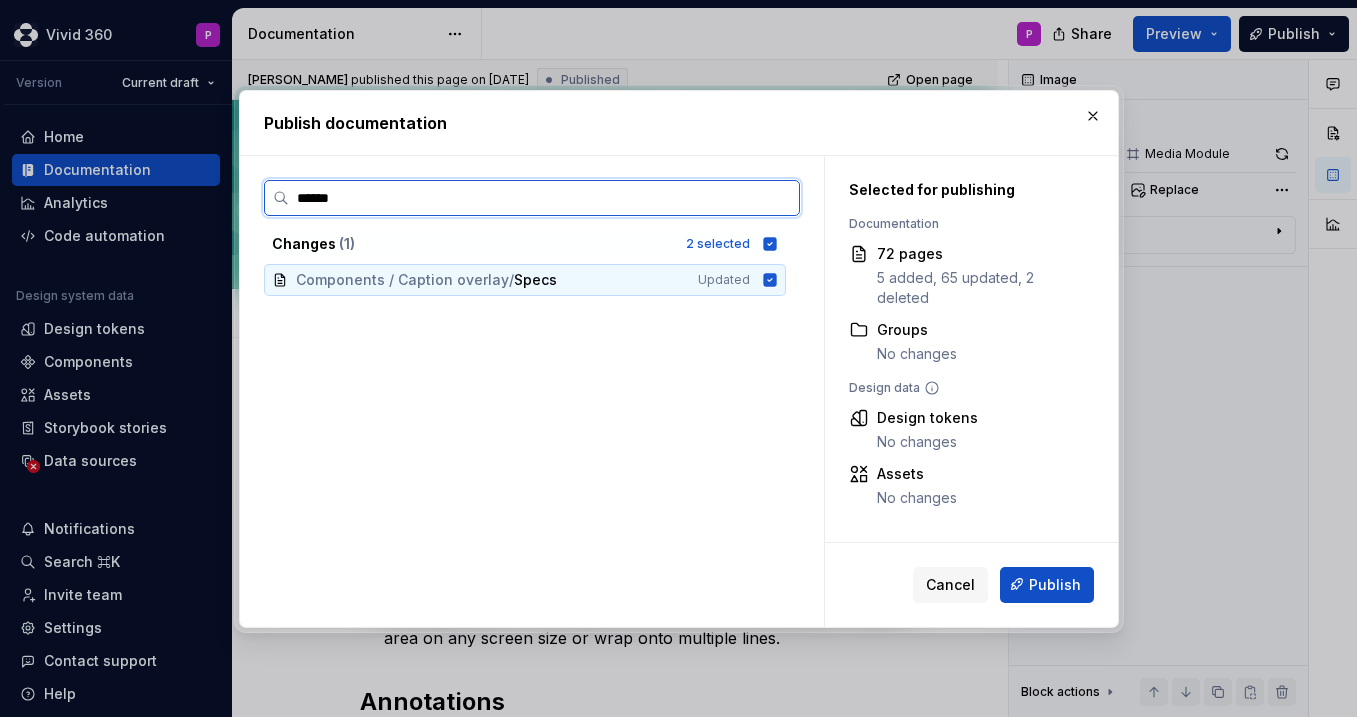 type on "*******" 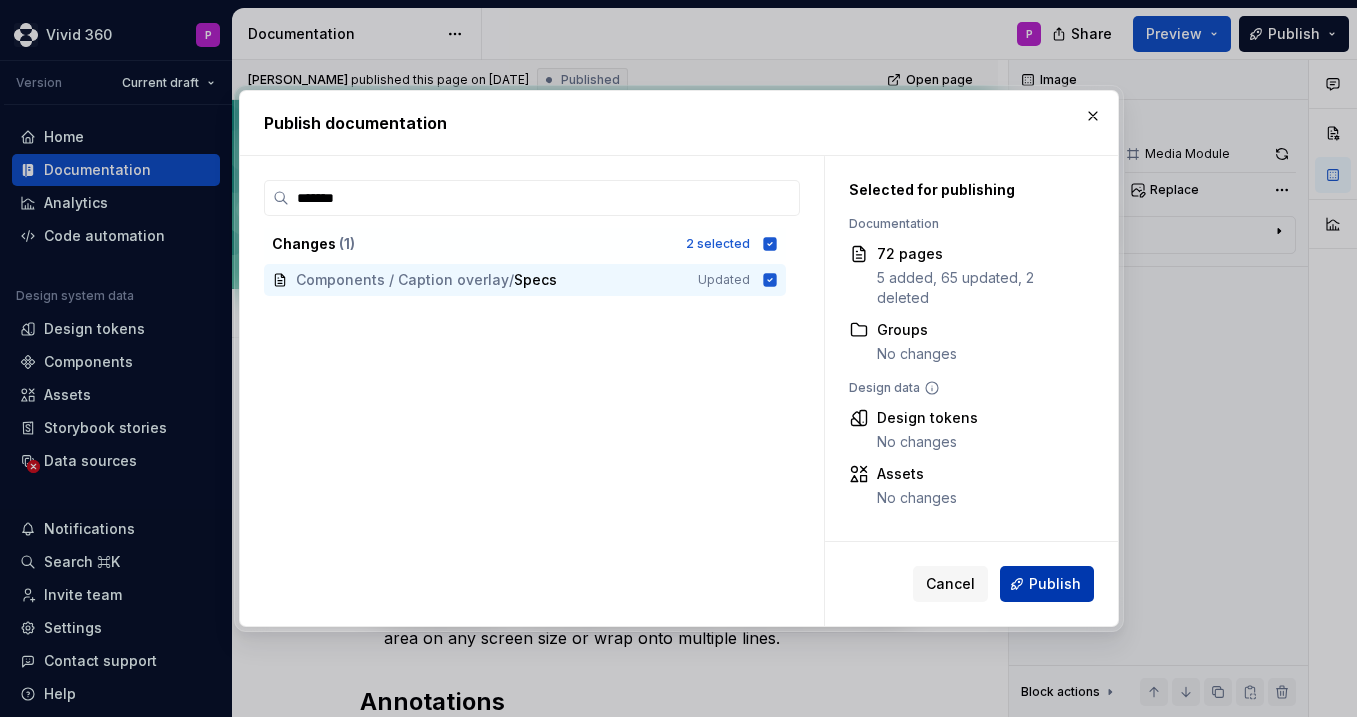click on "Publish" at bounding box center (1055, 584) 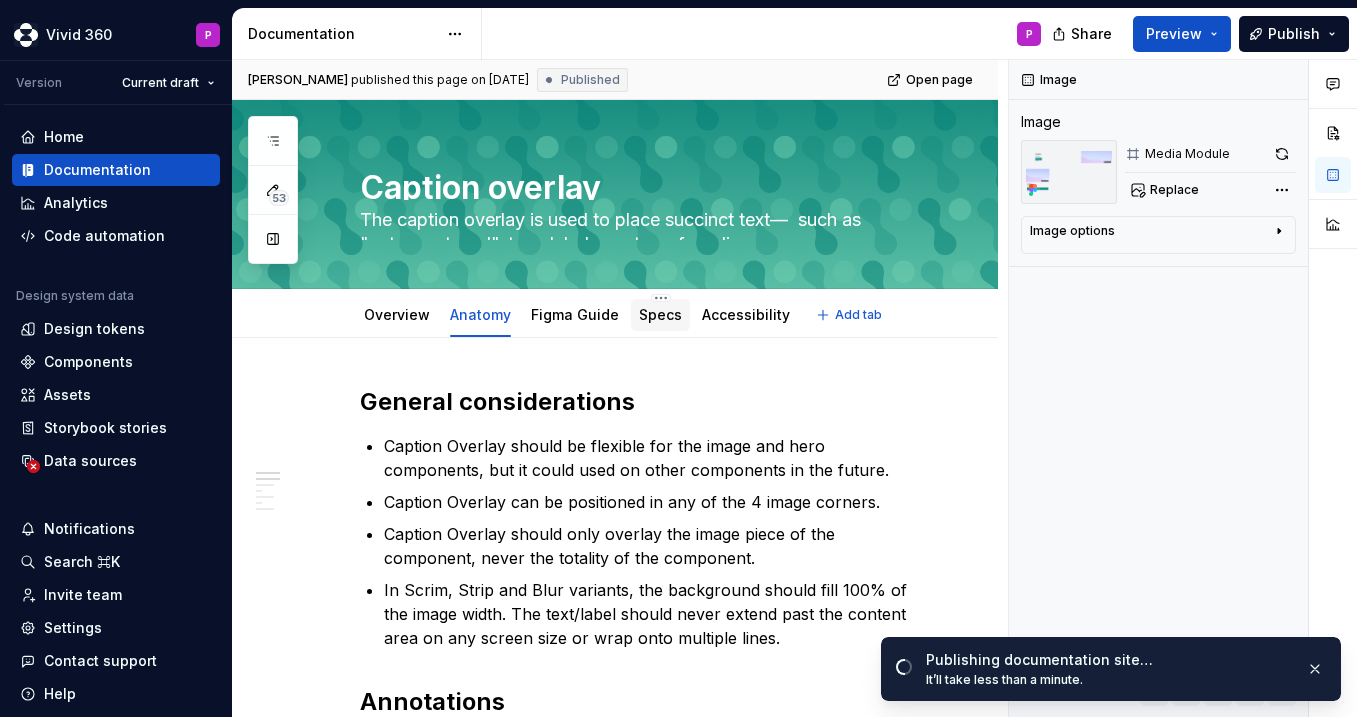 click on "Specs" at bounding box center (660, 314) 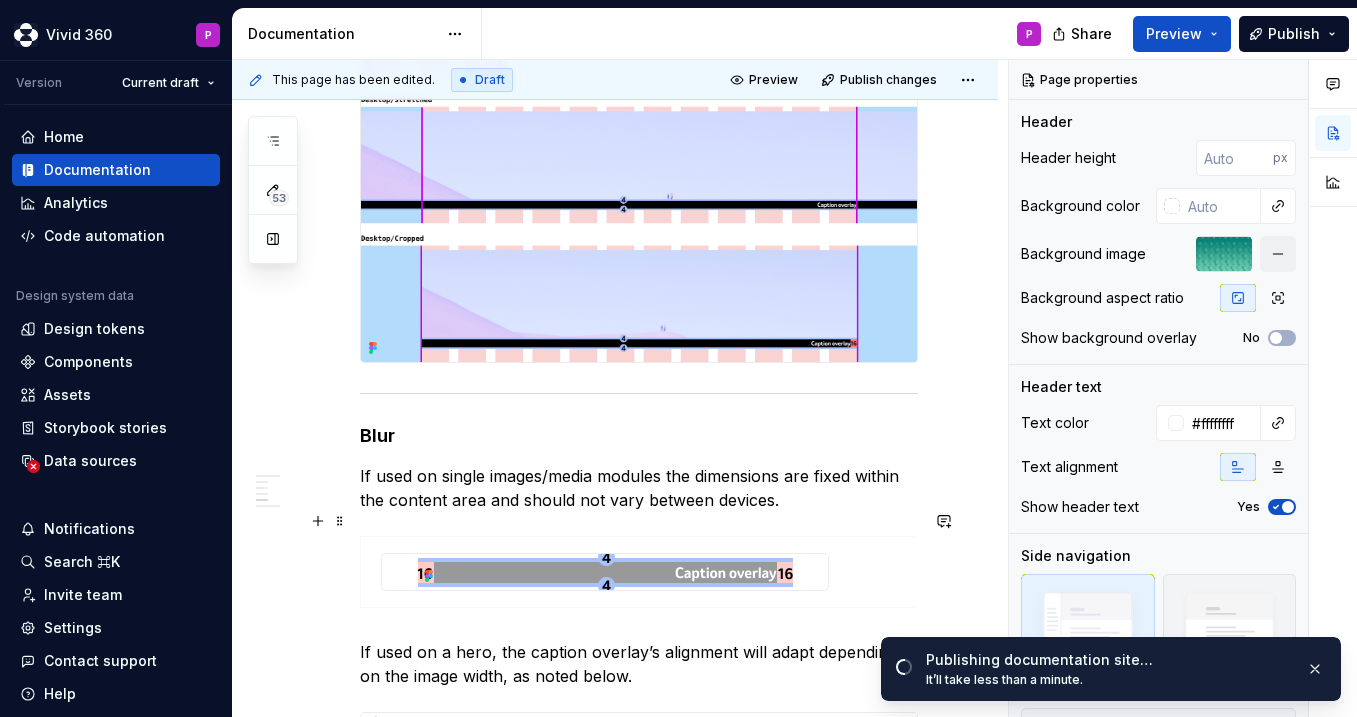 scroll, scrollTop: 2478, scrollLeft: 0, axis: vertical 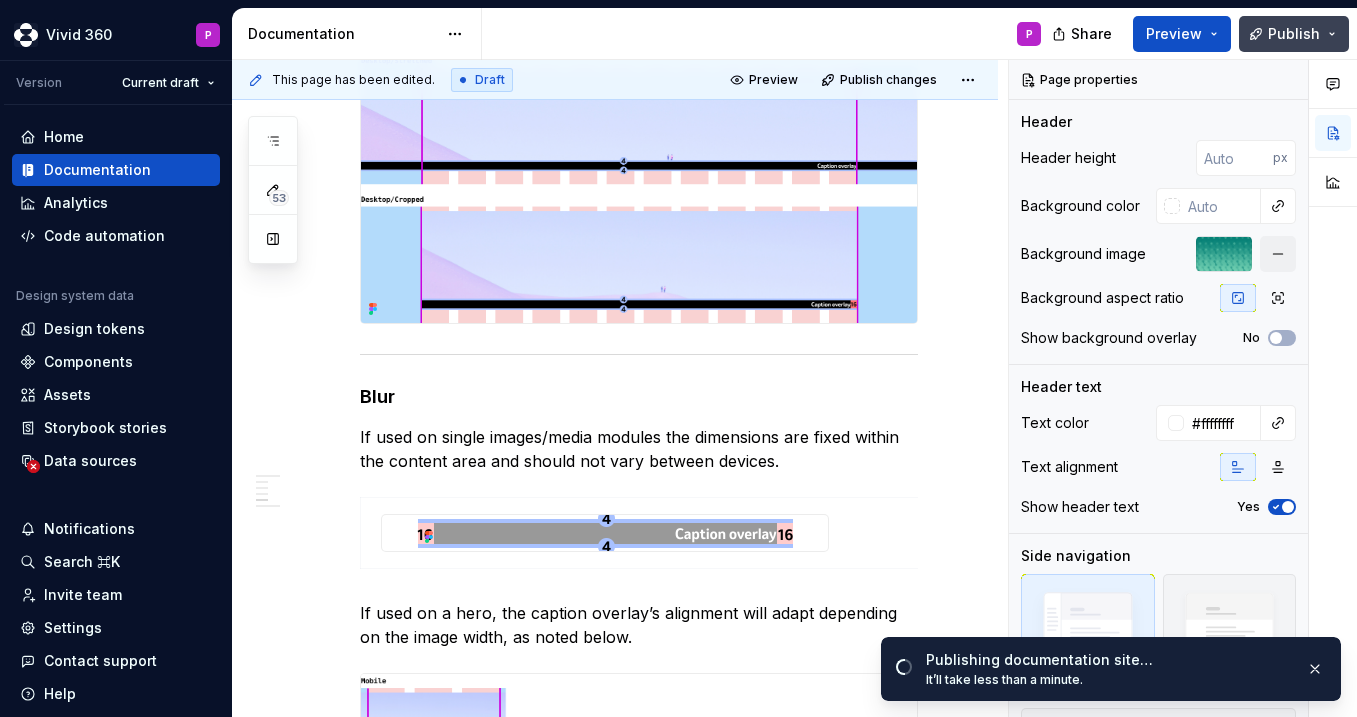 click on "Publish" at bounding box center (1294, 34) 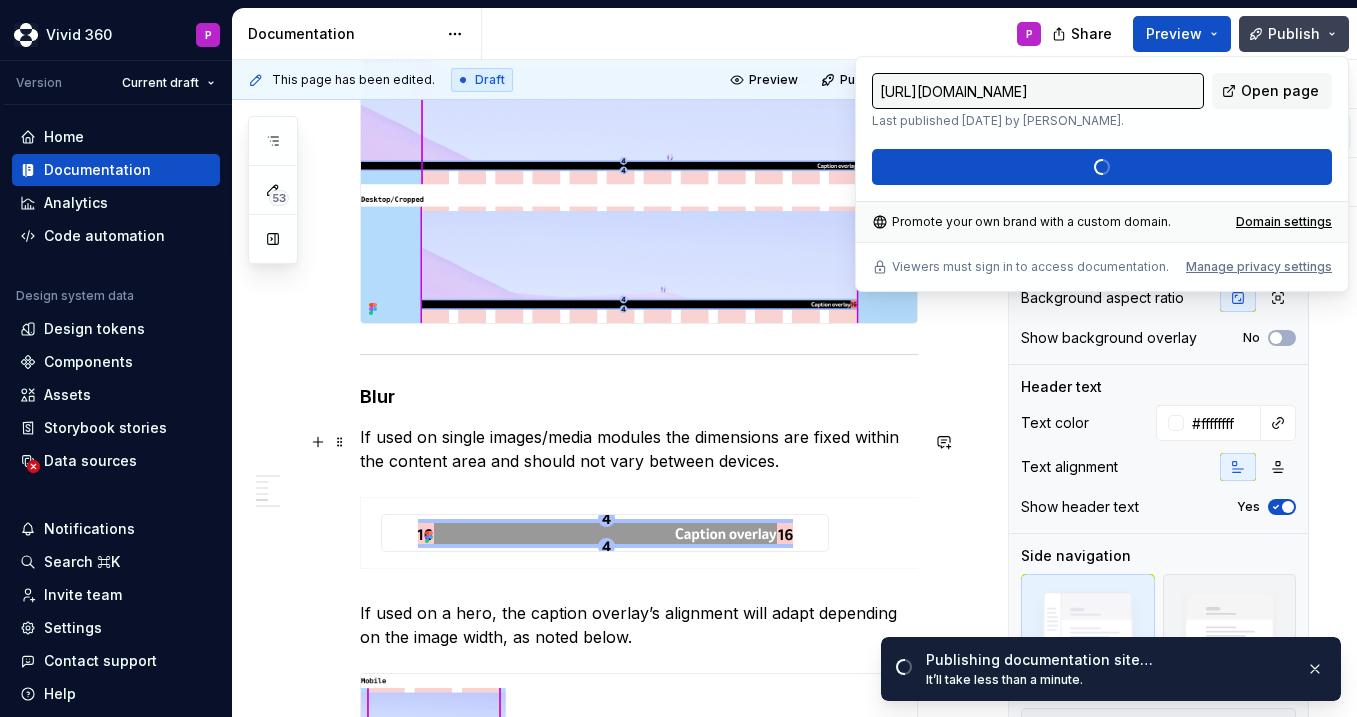 click on "View  examples and variants in Figma Redlines Label If used on single images/media modules the dimensions are fixed within the content area and should not vary between devices.  If used on a hero, the caption overlay’s alignment will adapt depending on the image width, as noted below. Scrim If used on single images/media modules the dimensions are fixed within the content area and should not vary between devices.  If used on a hero, the caption overlay’s alignment will adapt depending on the image width, as noted below.  Strip If used on single images/media modules the dimensions are fixed within the content area and should not vary between devices.  If used on a hero, the caption overlay’s alignment will adapt depending on the image width, as noted below. Blur If used on single images/media modules the dimensions are fixed within the content area and should not vary between devices.  If used on a hero, the caption overlay’s alignment will adapt depending on the image width, as noted below. 16px" at bounding box center [615, -292] 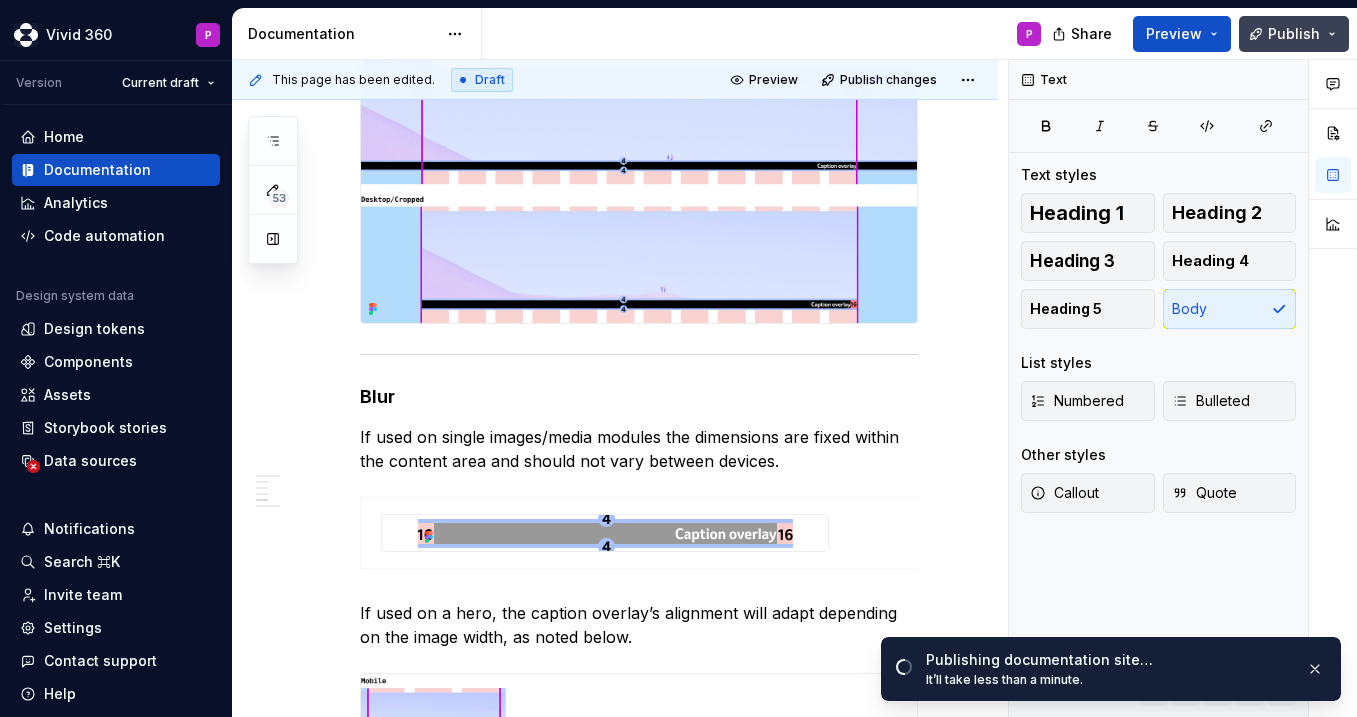 click on "Publish" at bounding box center (1294, 34) 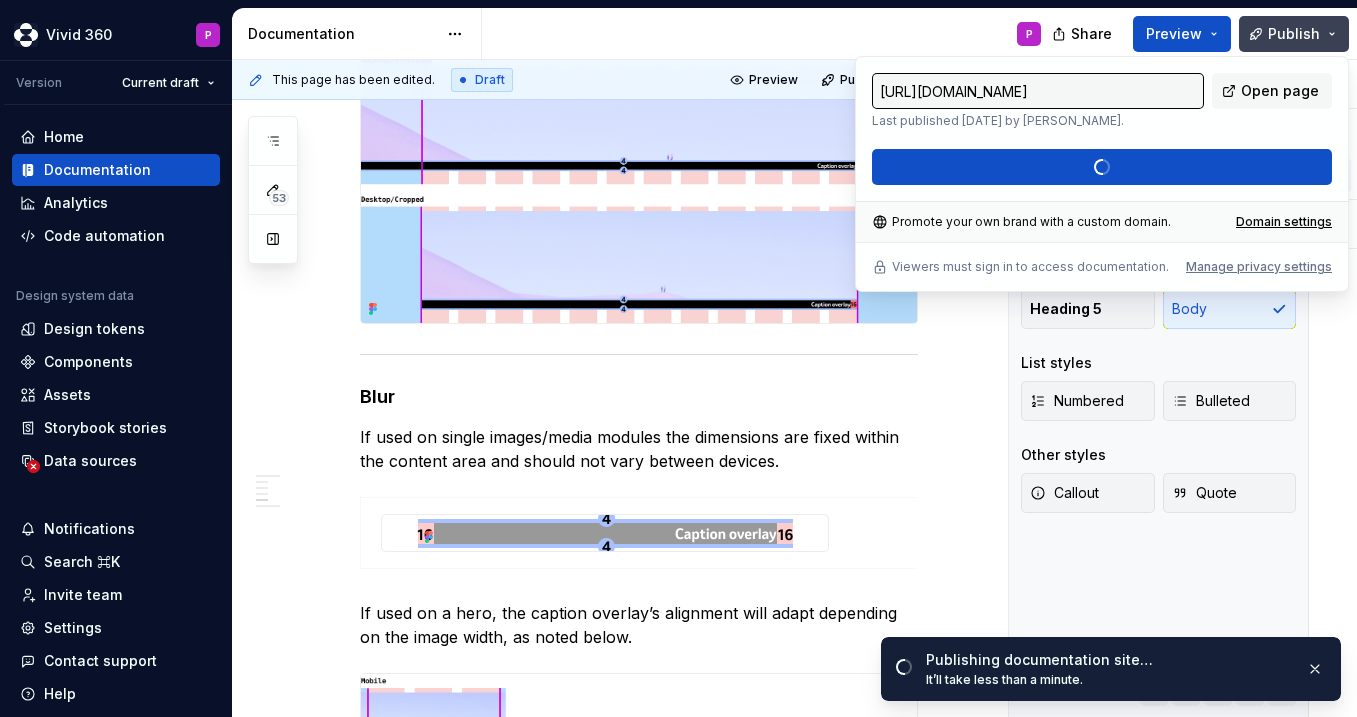 click on "Publish" at bounding box center (1294, 34) 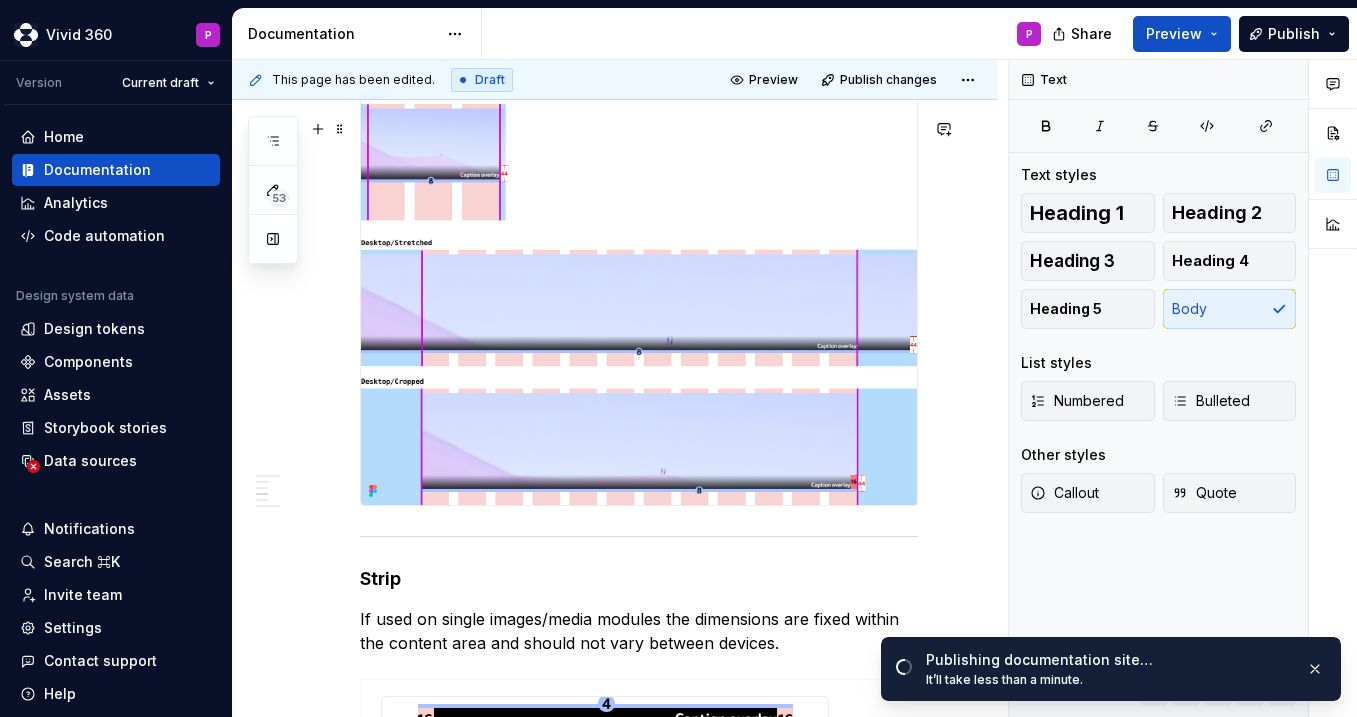 scroll, scrollTop: 1498, scrollLeft: 0, axis: vertical 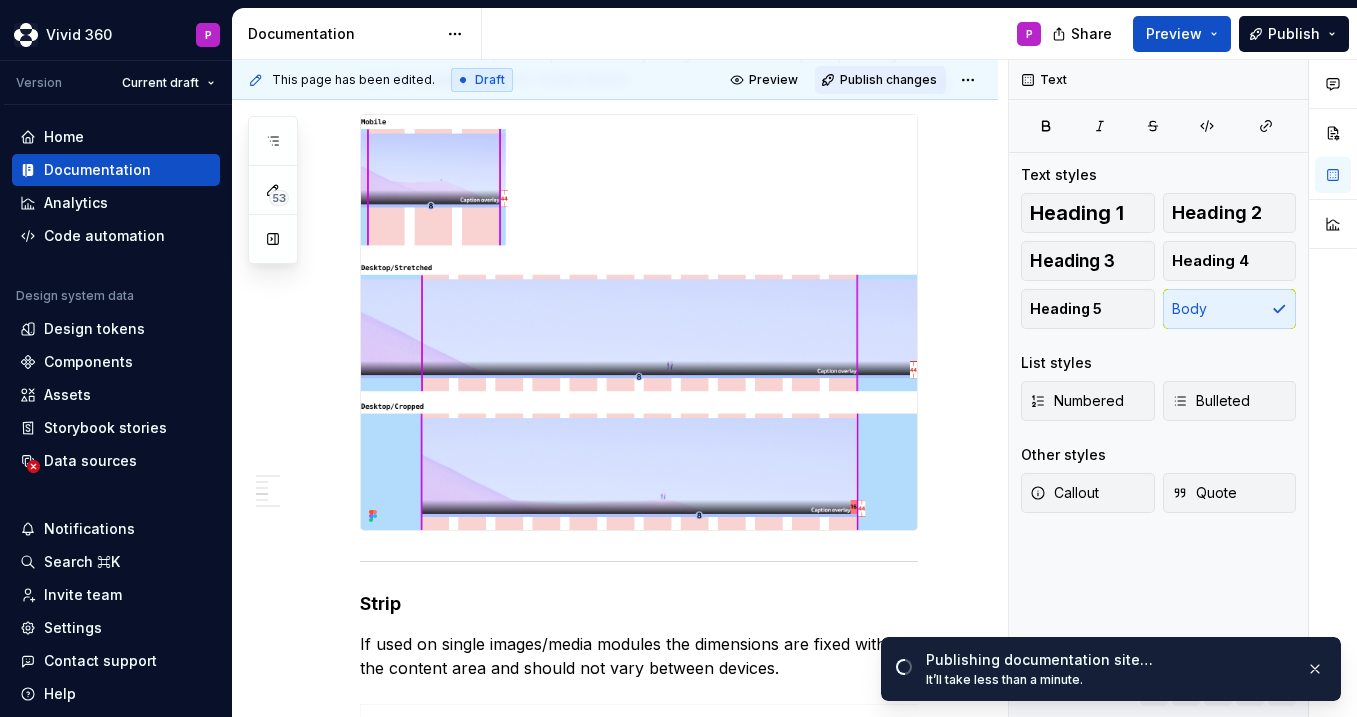 click on "Publish changes" at bounding box center [888, 80] 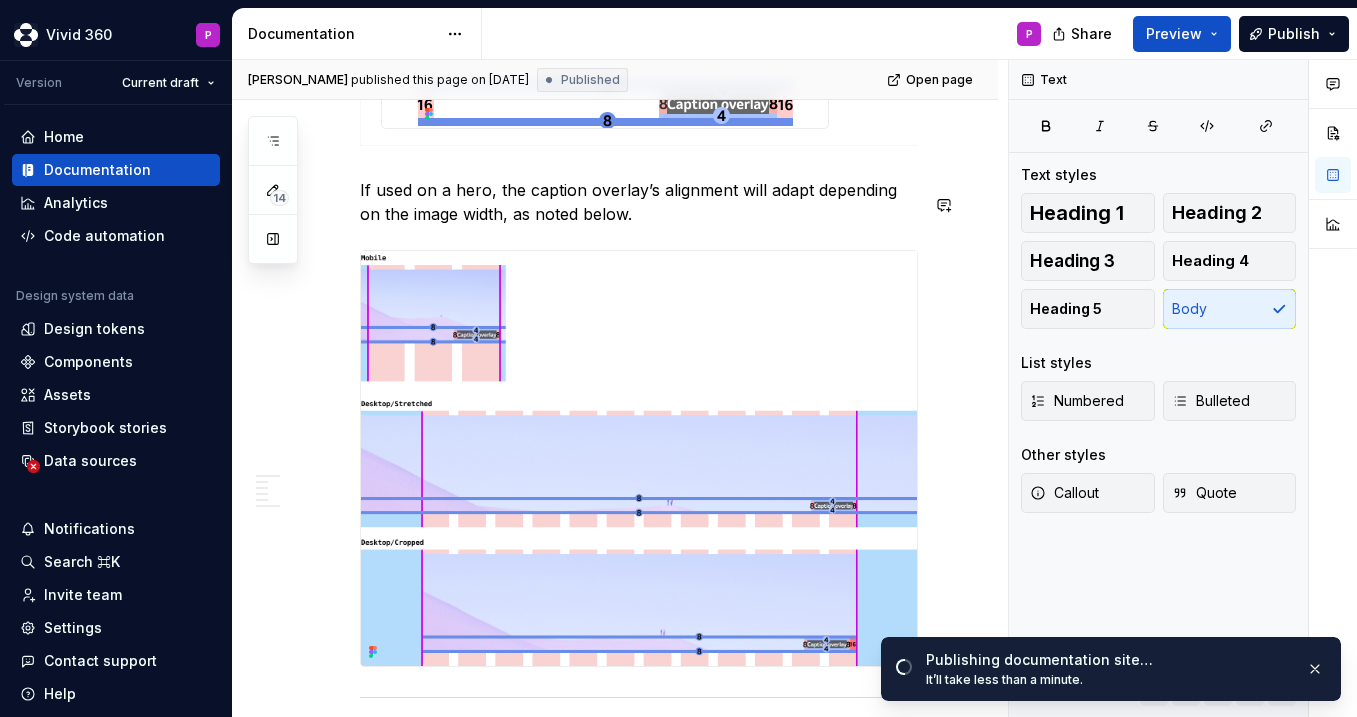 scroll, scrollTop: 0, scrollLeft: 0, axis: both 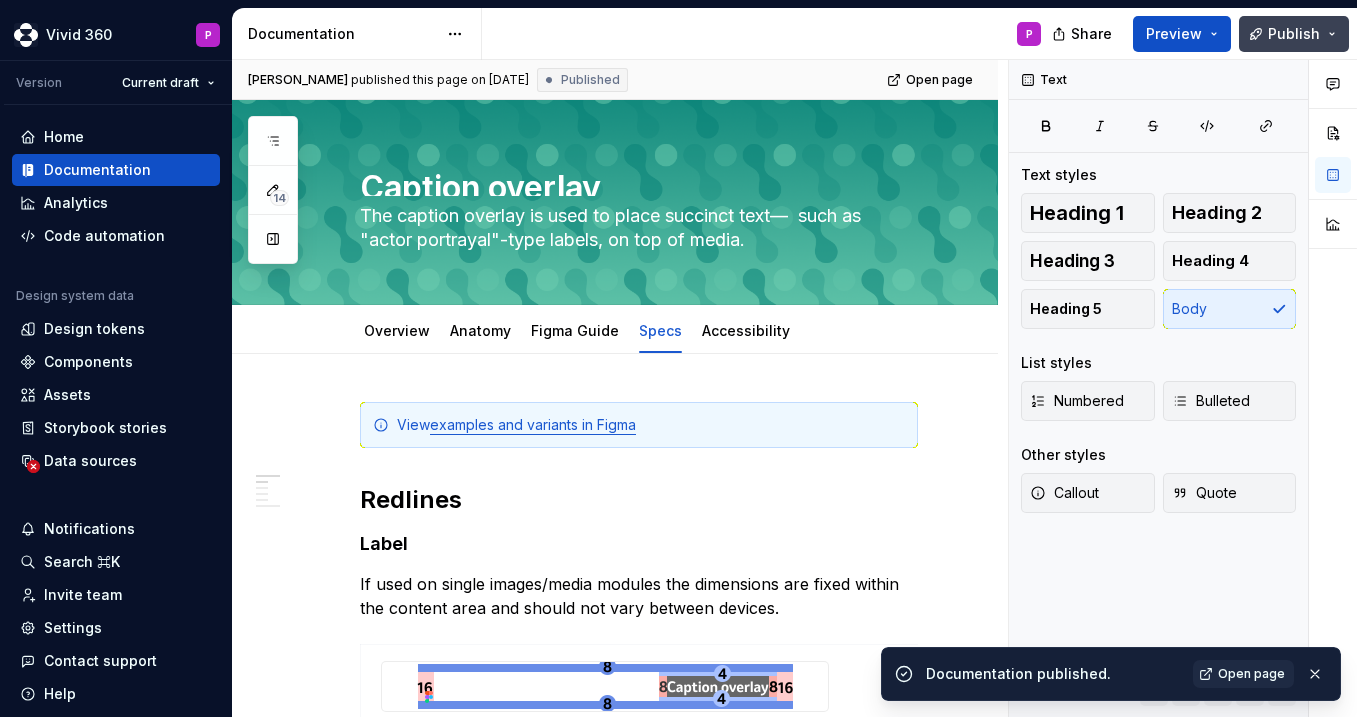 click on "Publish" at bounding box center [1294, 34] 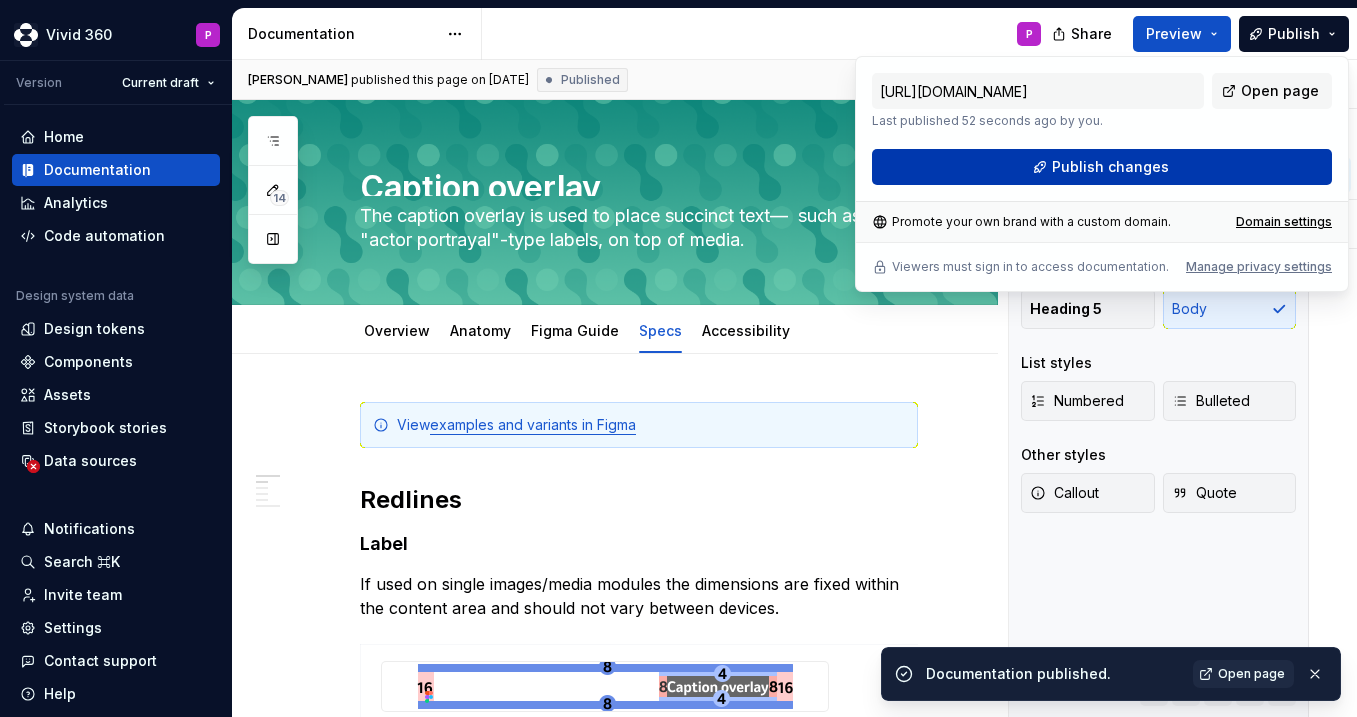drag, startPoint x: 1297, startPoint y: 32, endPoint x: 1150, endPoint y: 157, distance: 192.96114 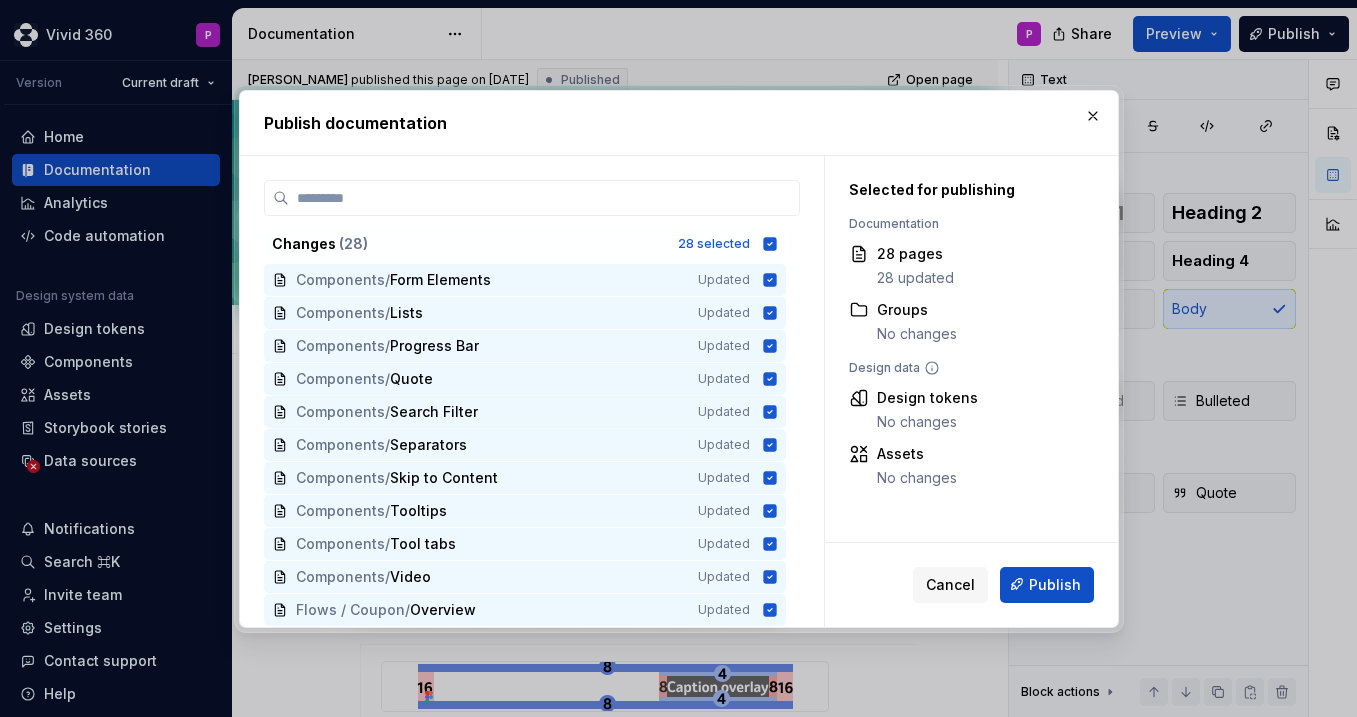type on "*" 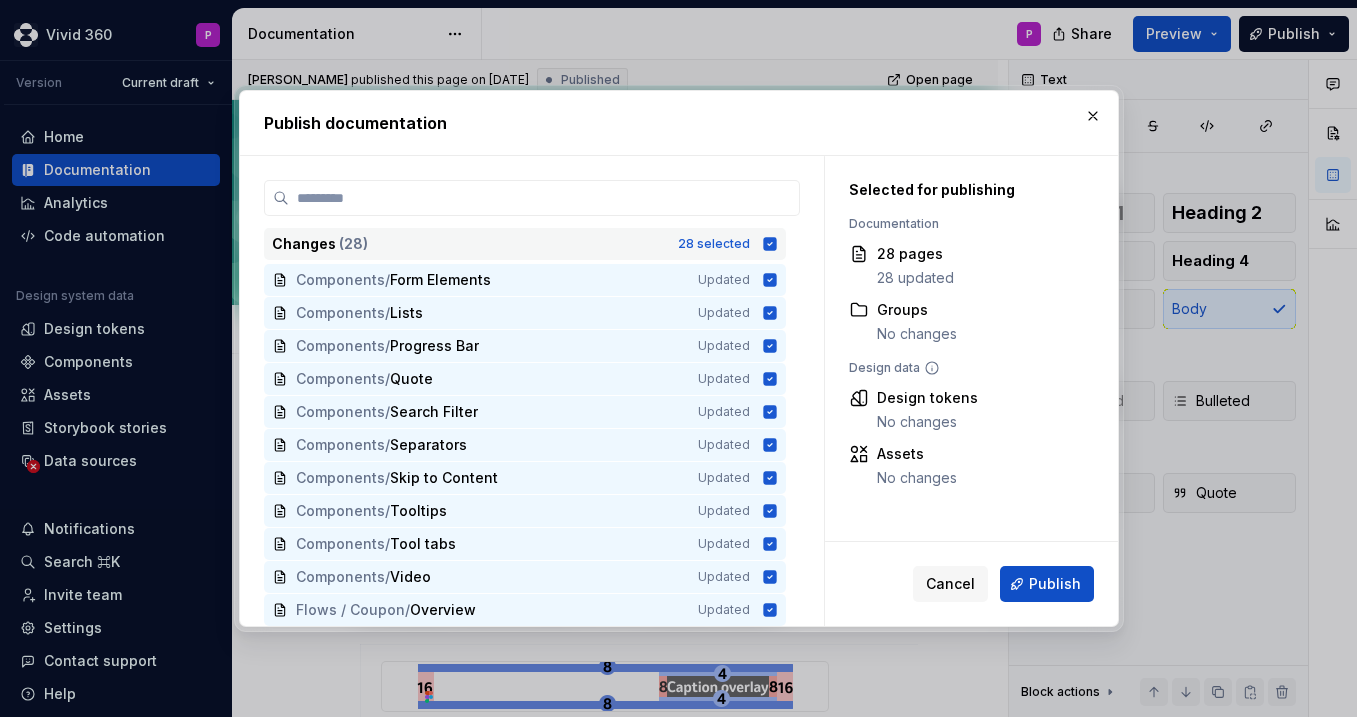 click 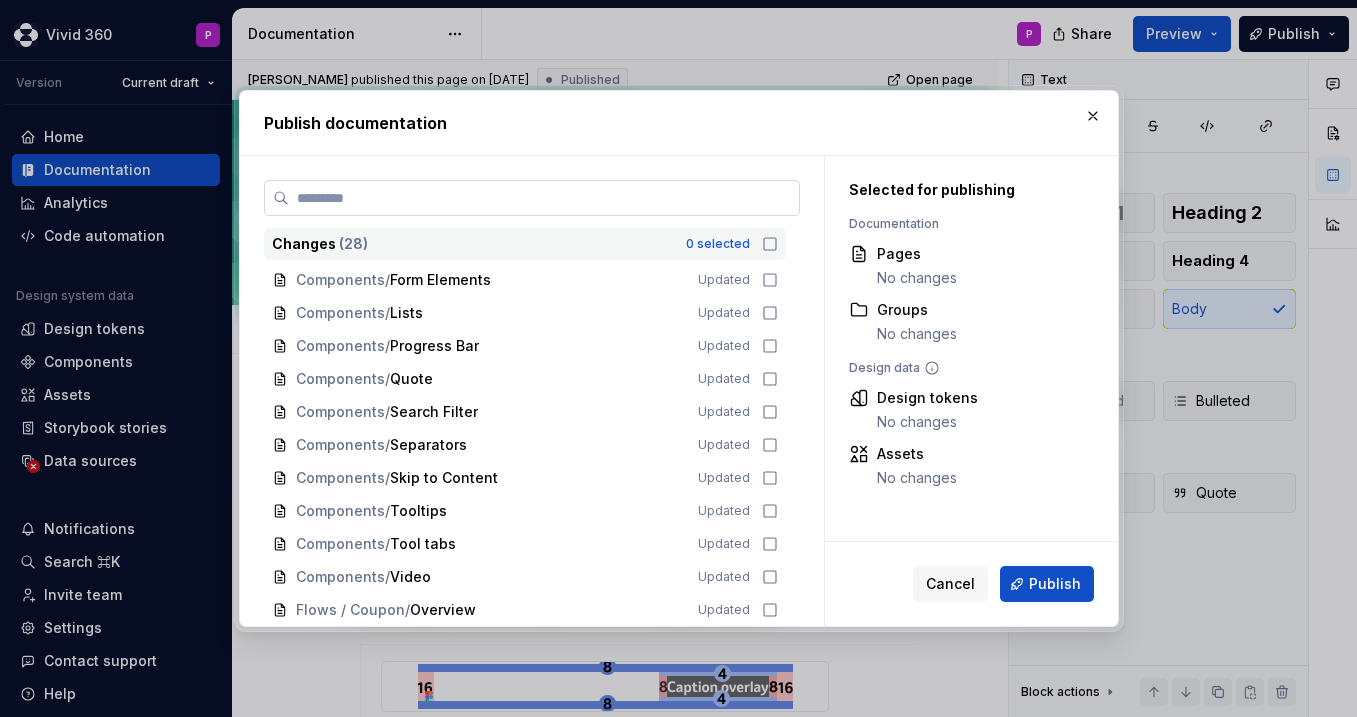 click at bounding box center [532, 198] 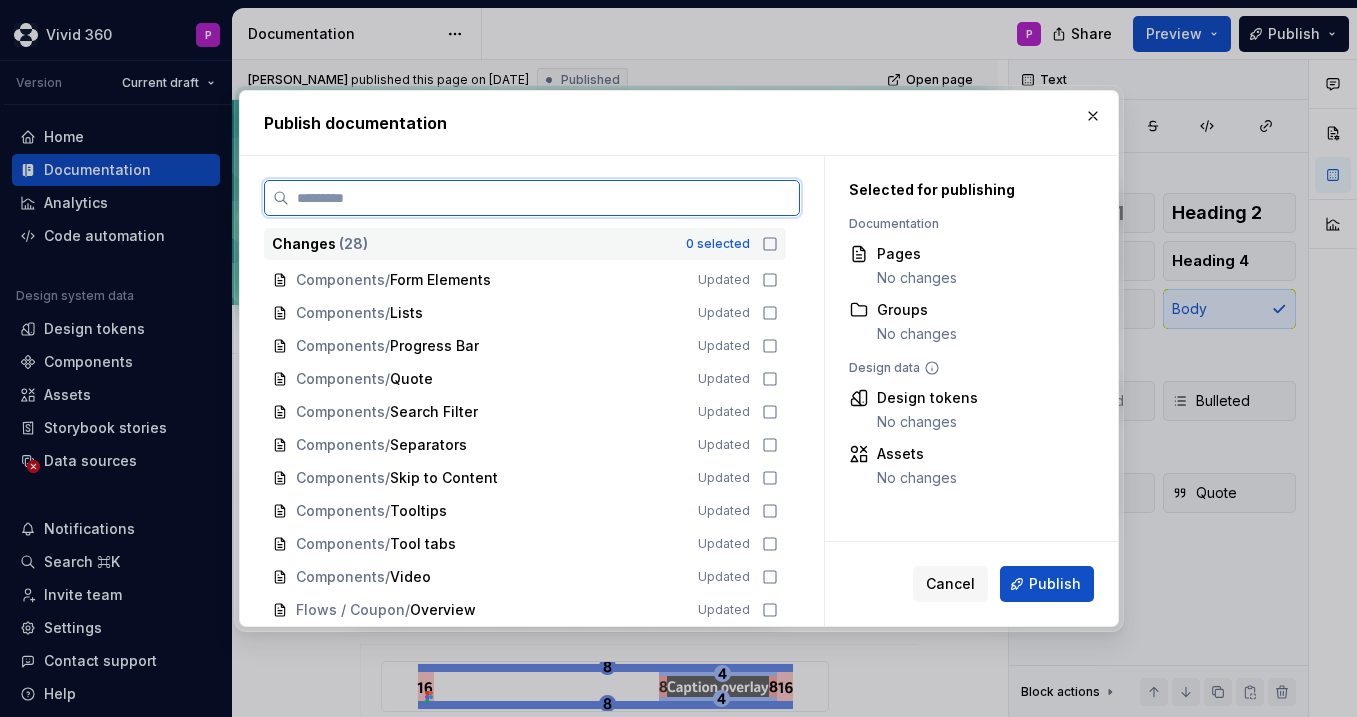 click at bounding box center [544, 198] 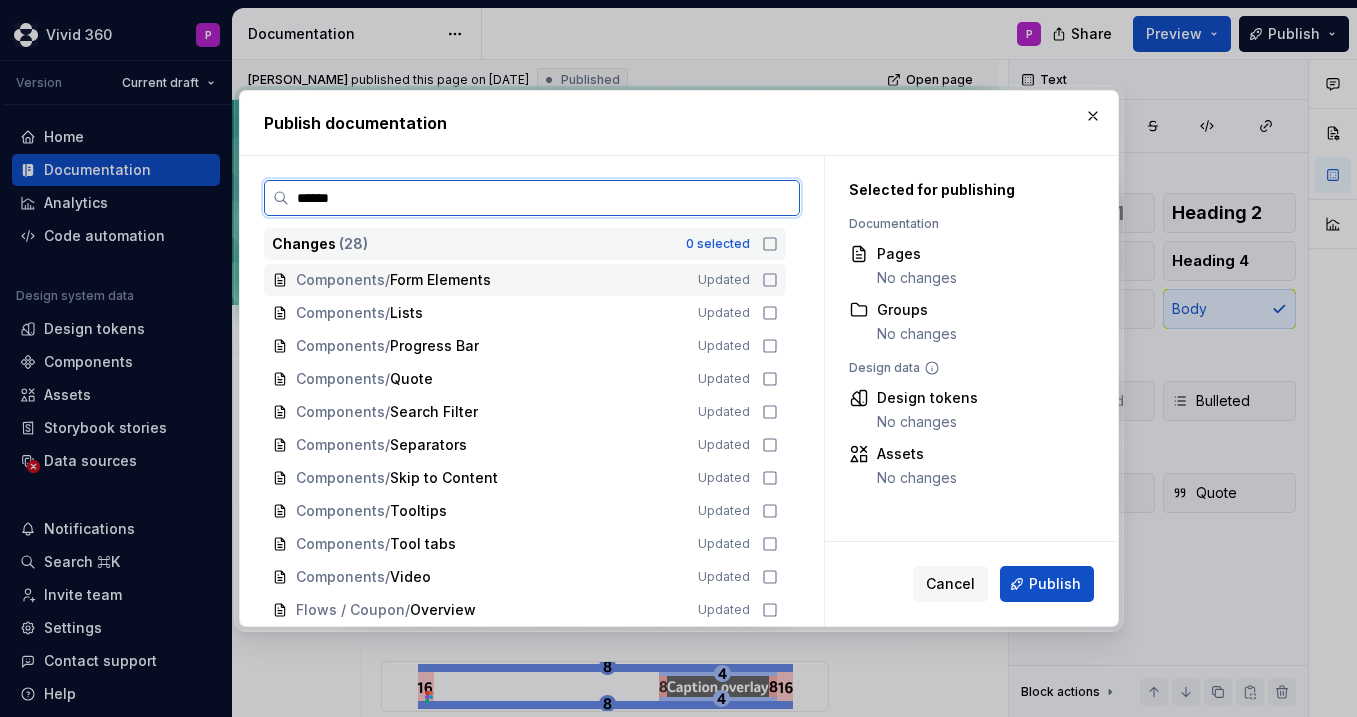 type on "*******" 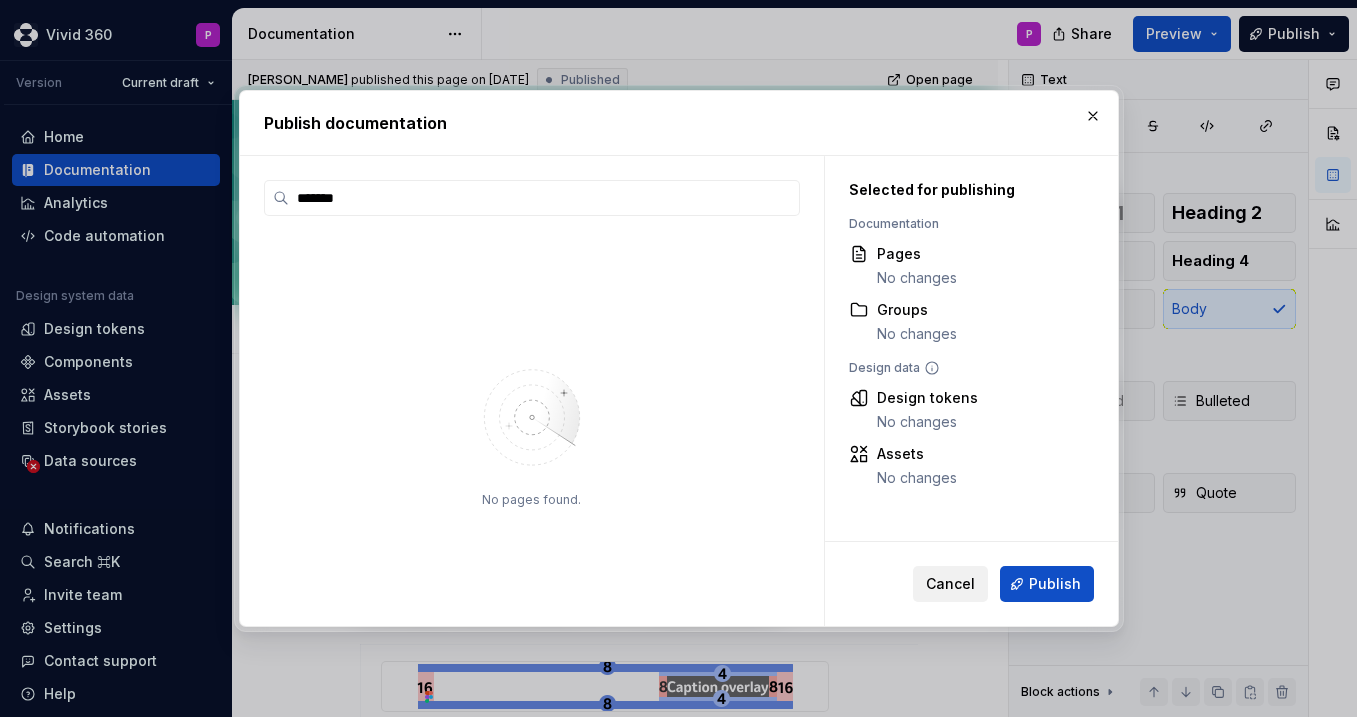 click on "Cancel" at bounding box center [950, 584] 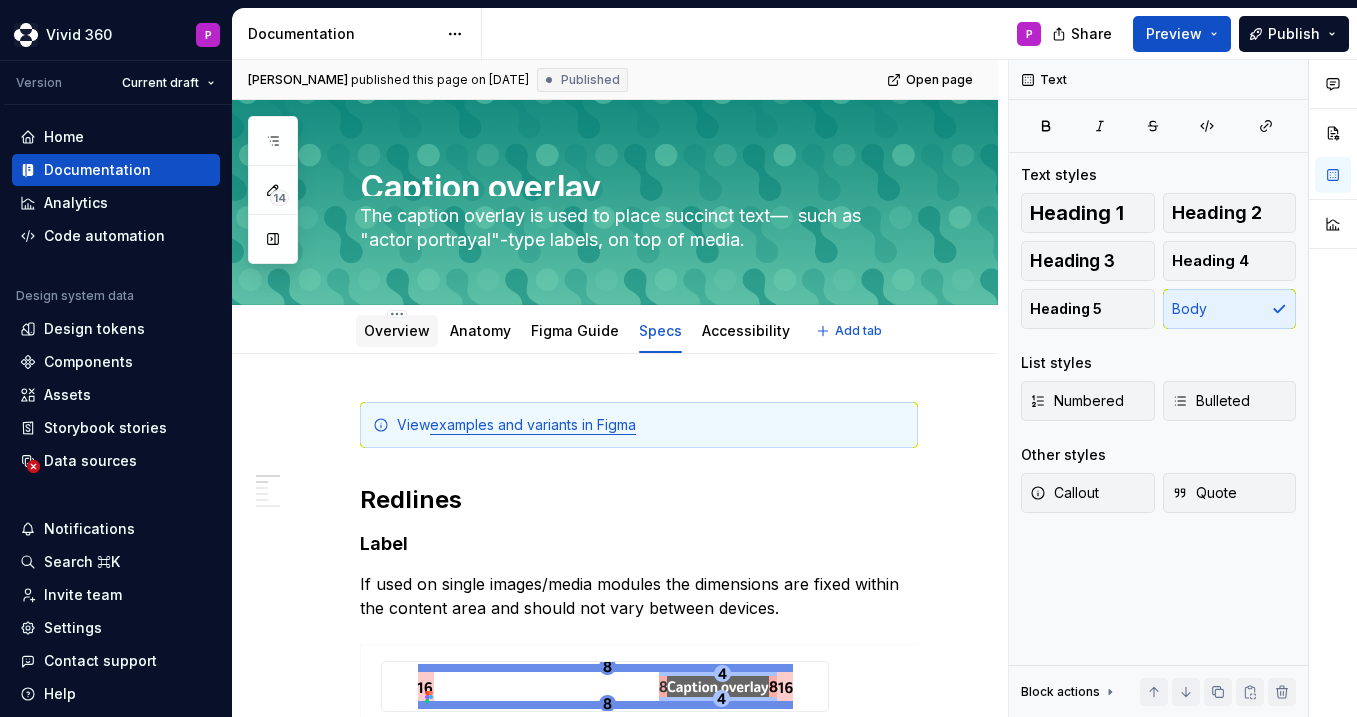 click on "Overview" at bounding box center (397, 330) 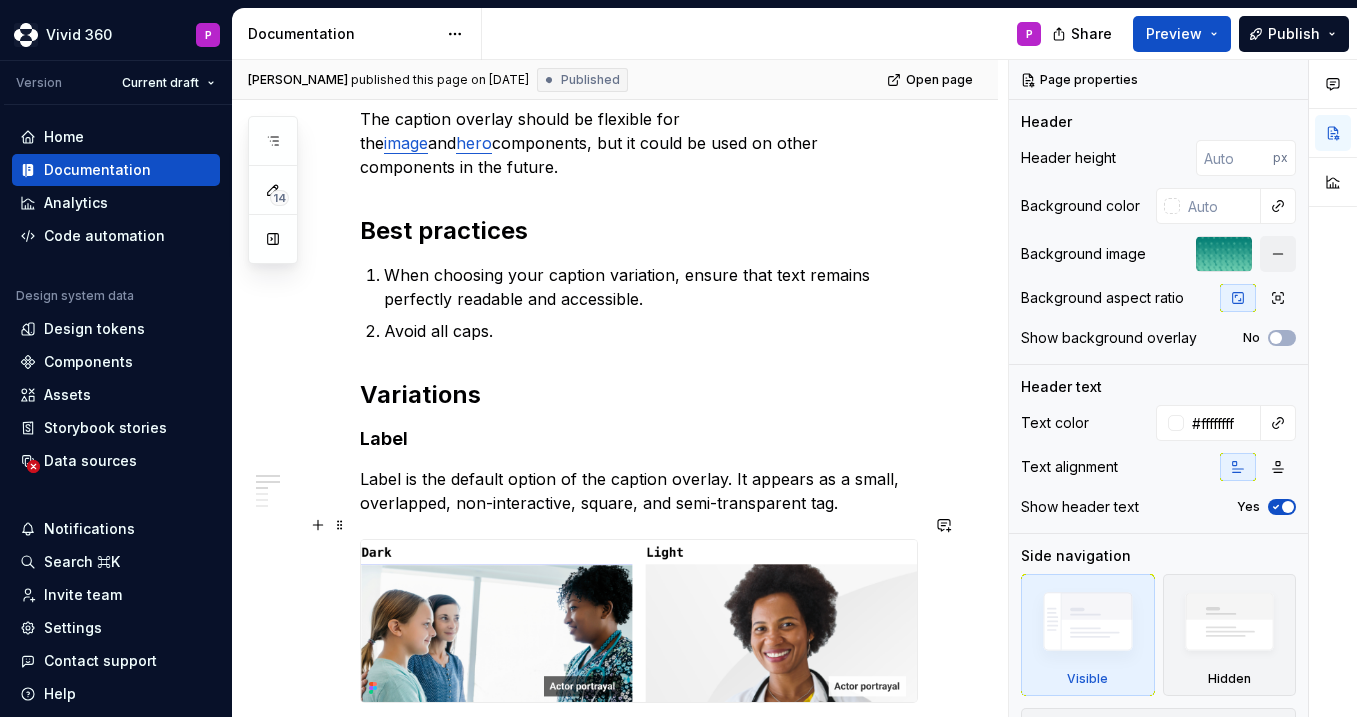 scroll, scrollTop: 383, scrollLeft: 0, axis: vertical 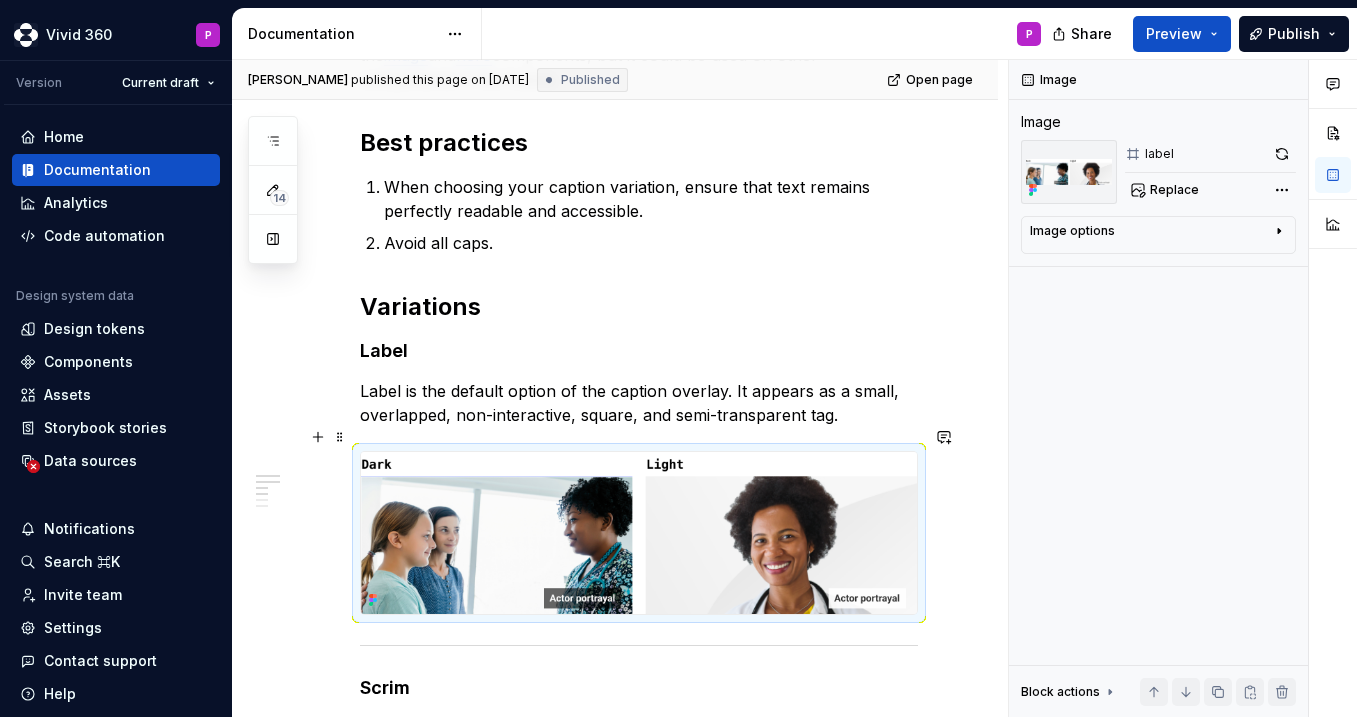 click at bounding box center [639, 533] 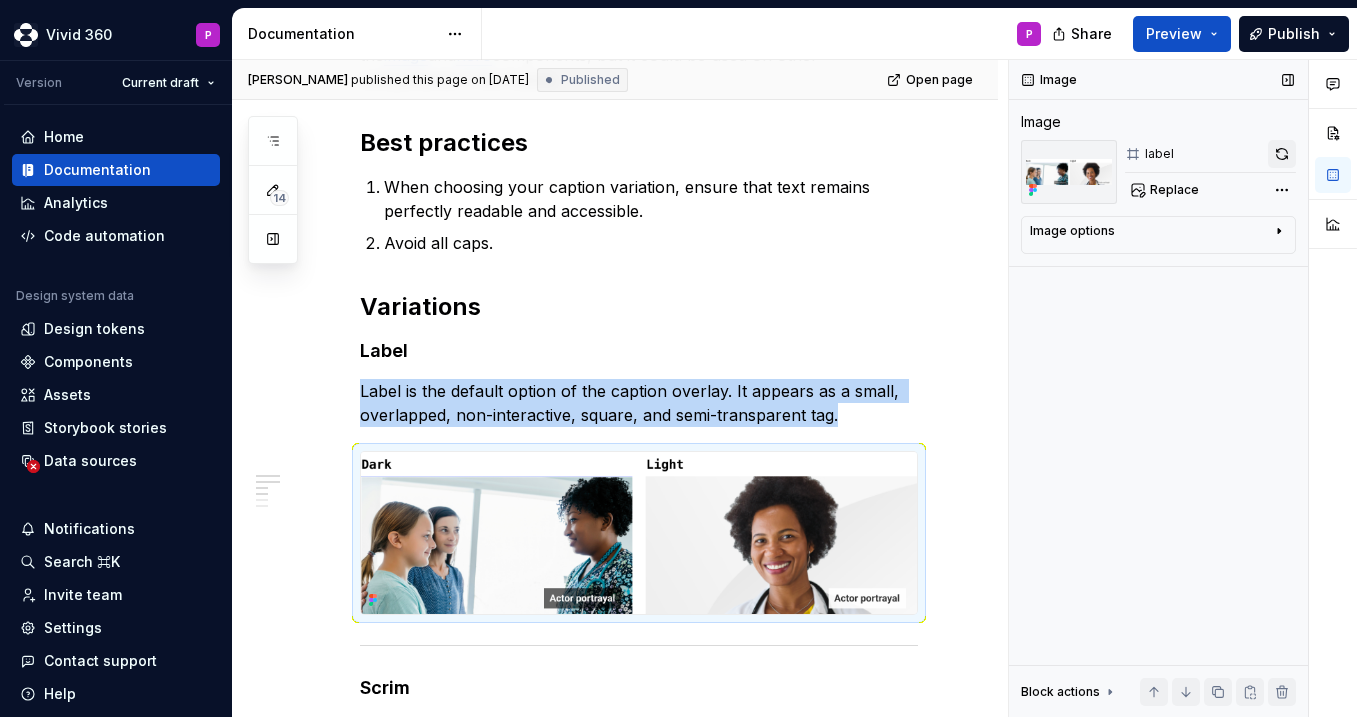 click at bounding box center (1282, 154) 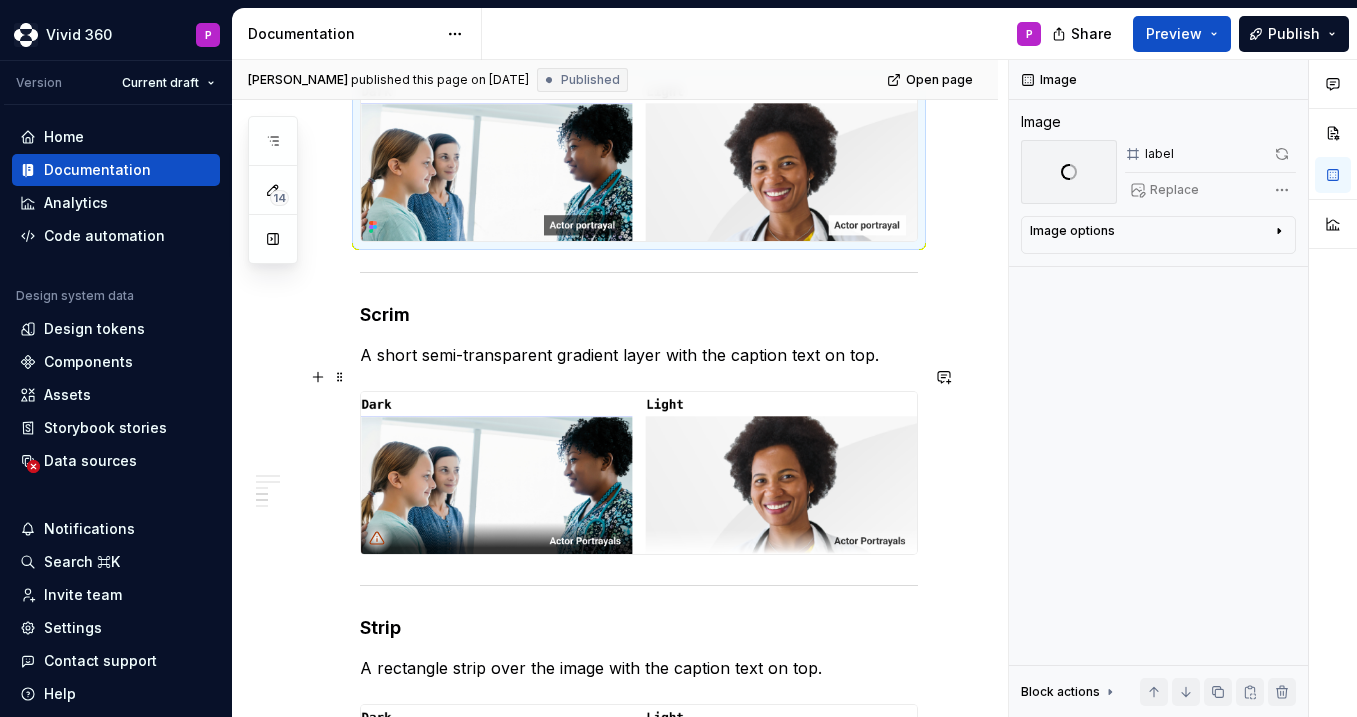 scroll, scrollTop: 772, scrollLeft: 0, axis: vertical 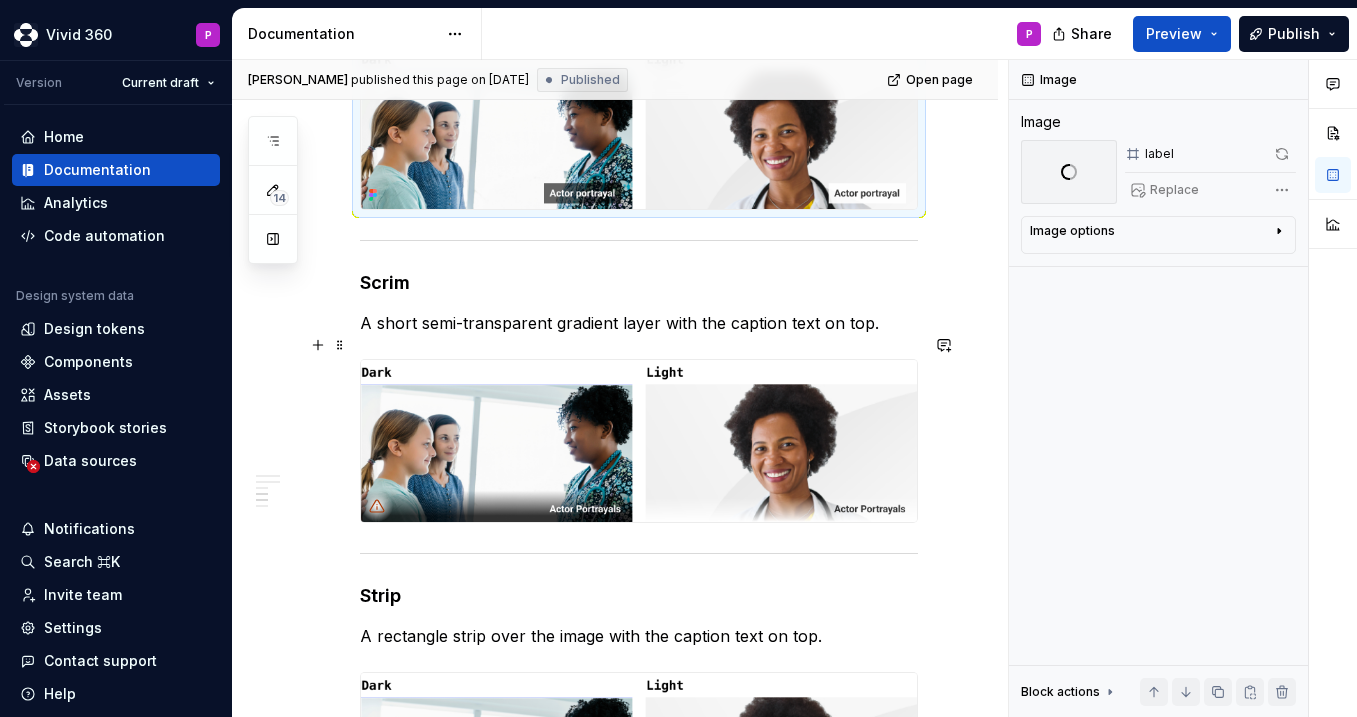 click at bounding box center (639, 441) 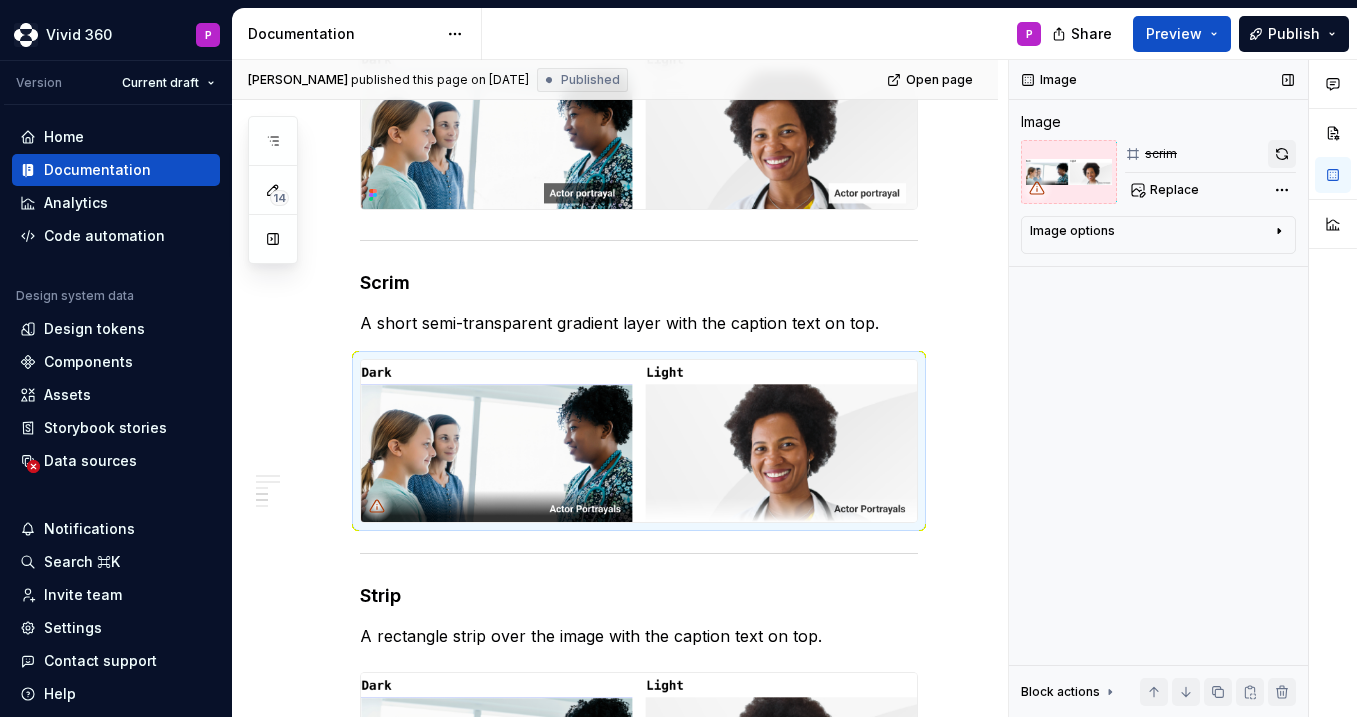 click at bounding box center [1282, 154] 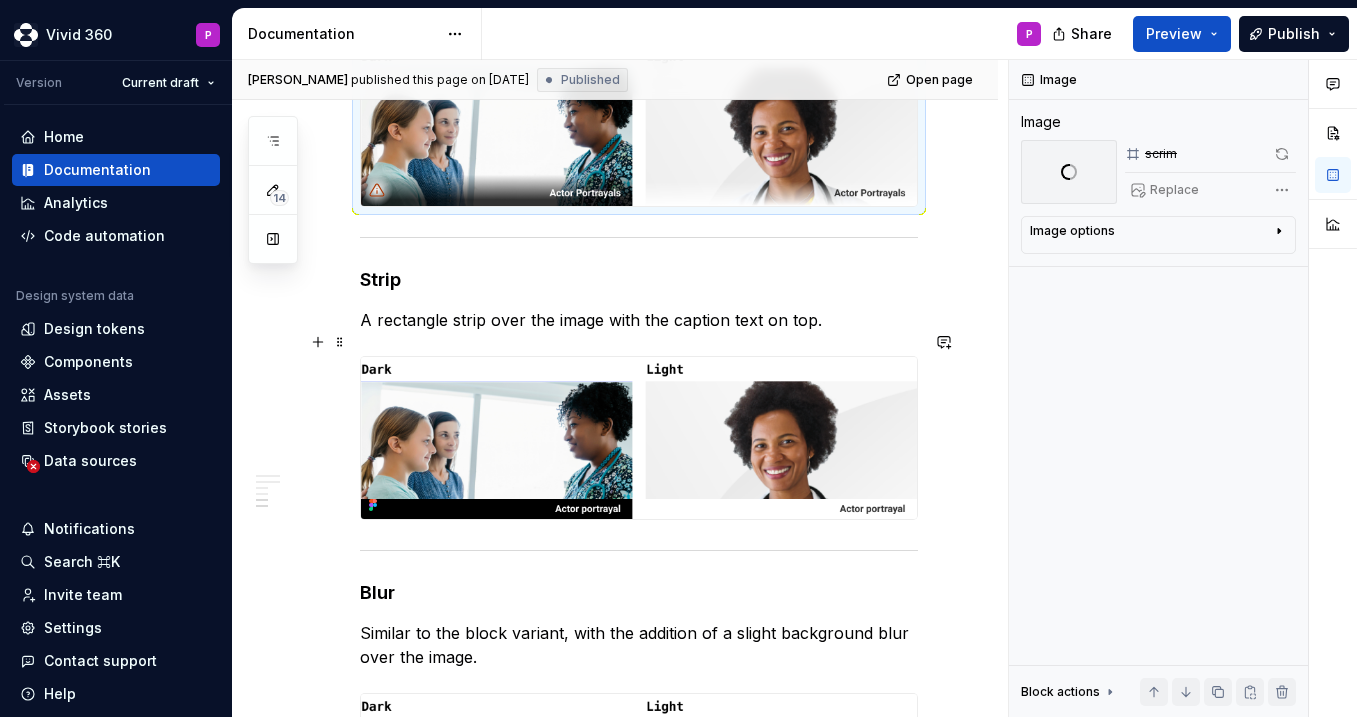 scroll, scrollTop: 1090, scrollLeft: 0, axis: vertical 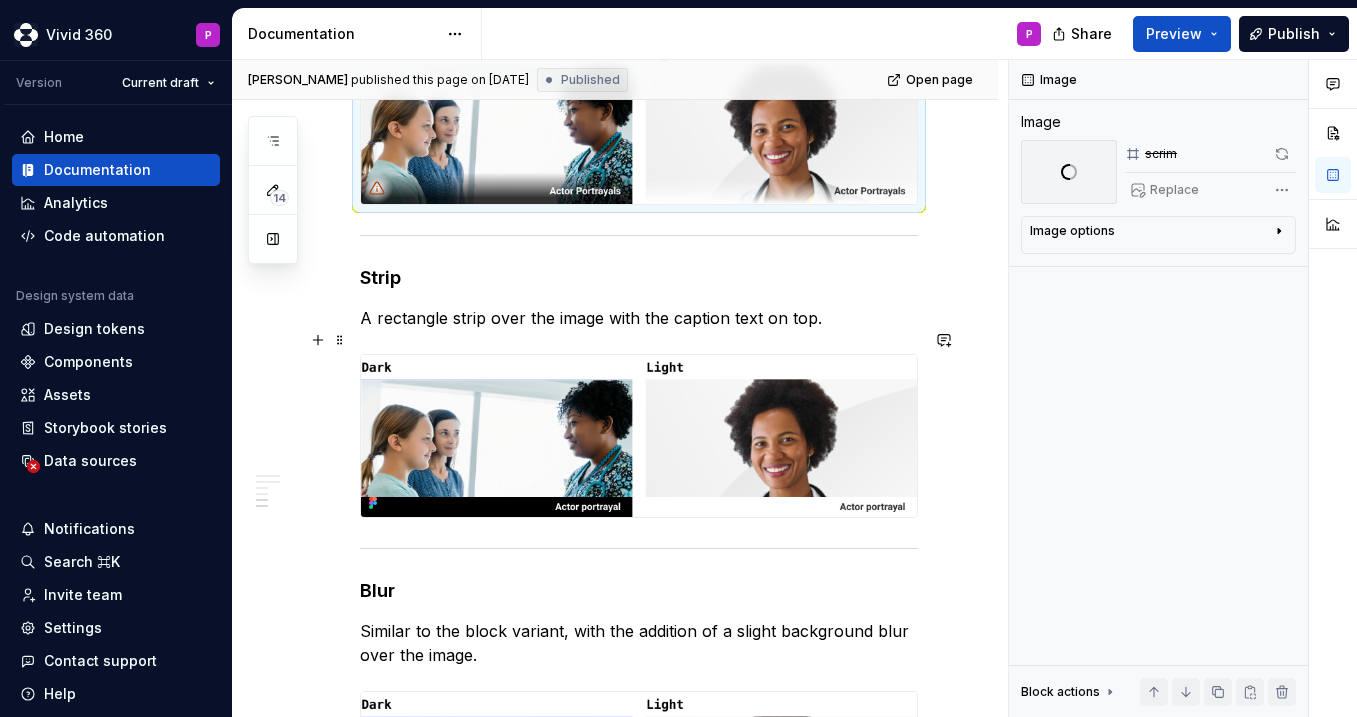 click at bounding box center [639, 436] 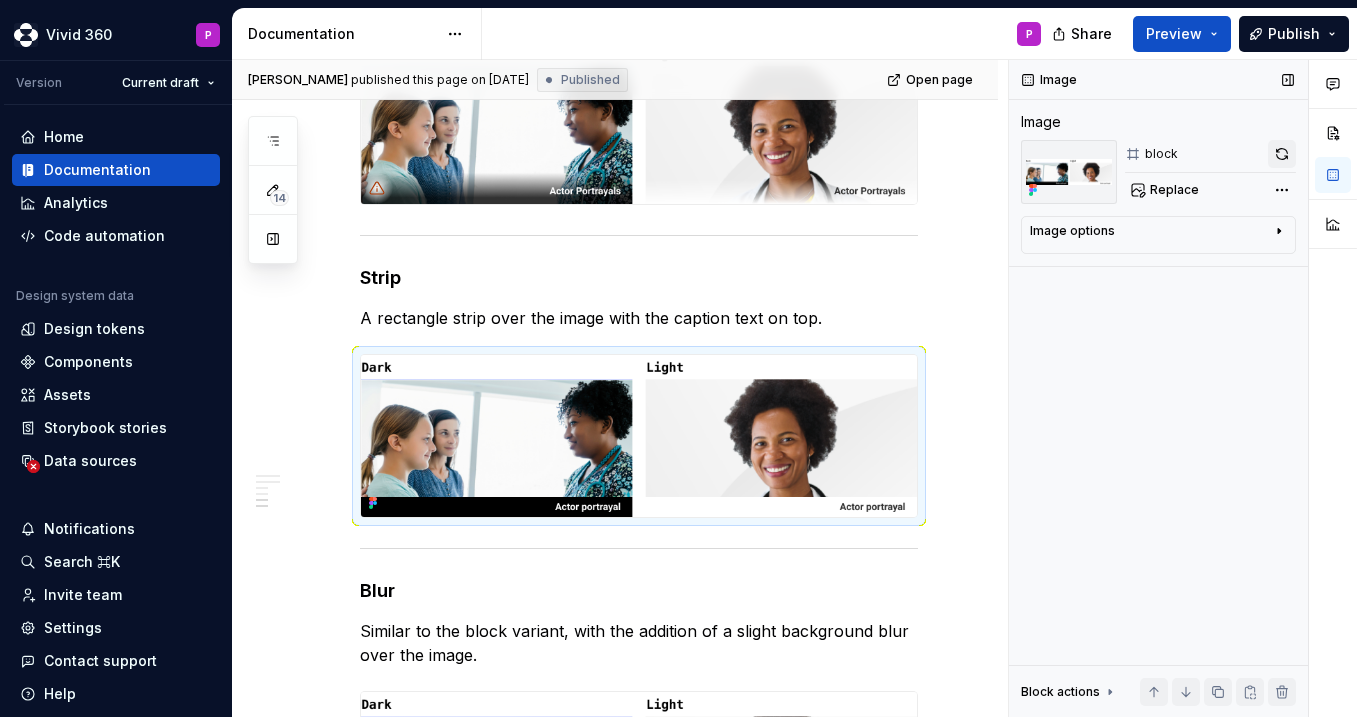 click at bounding box center [1282, 154] 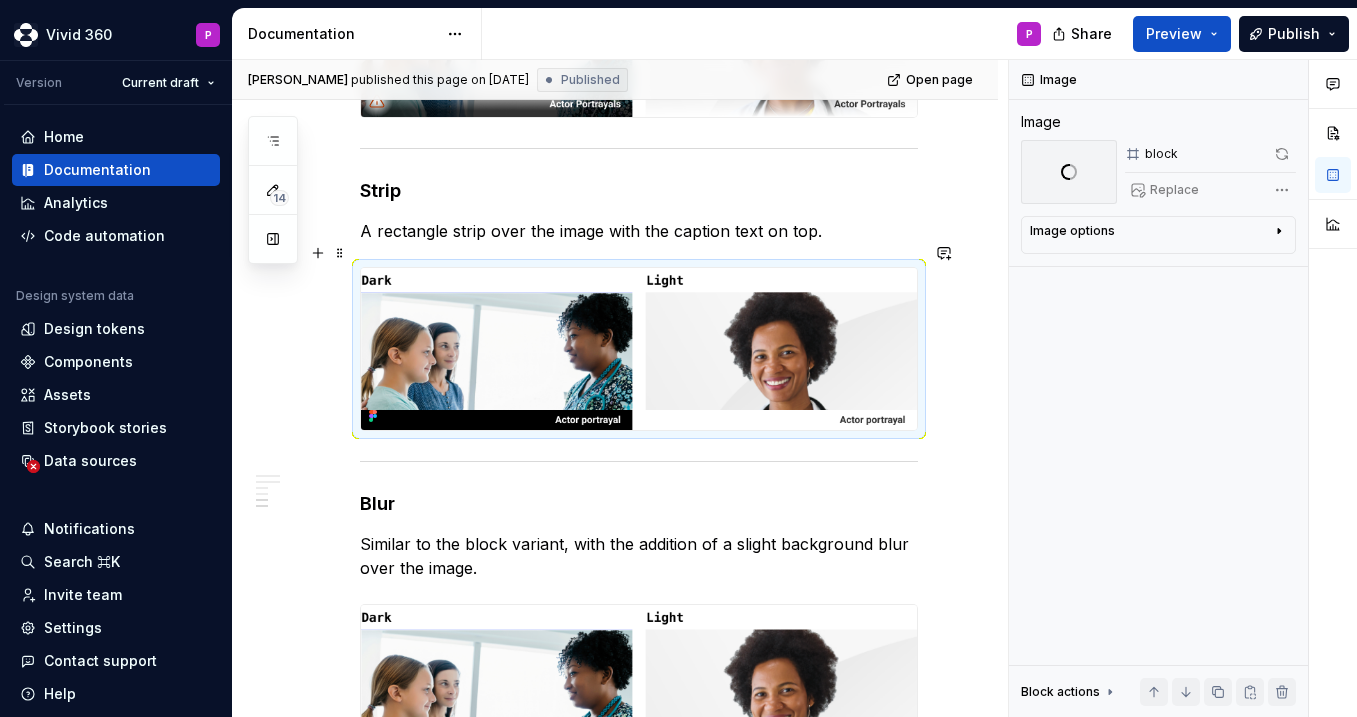 scroll, scrollTop: 1289, scrollLeft: 0, axis: vertical 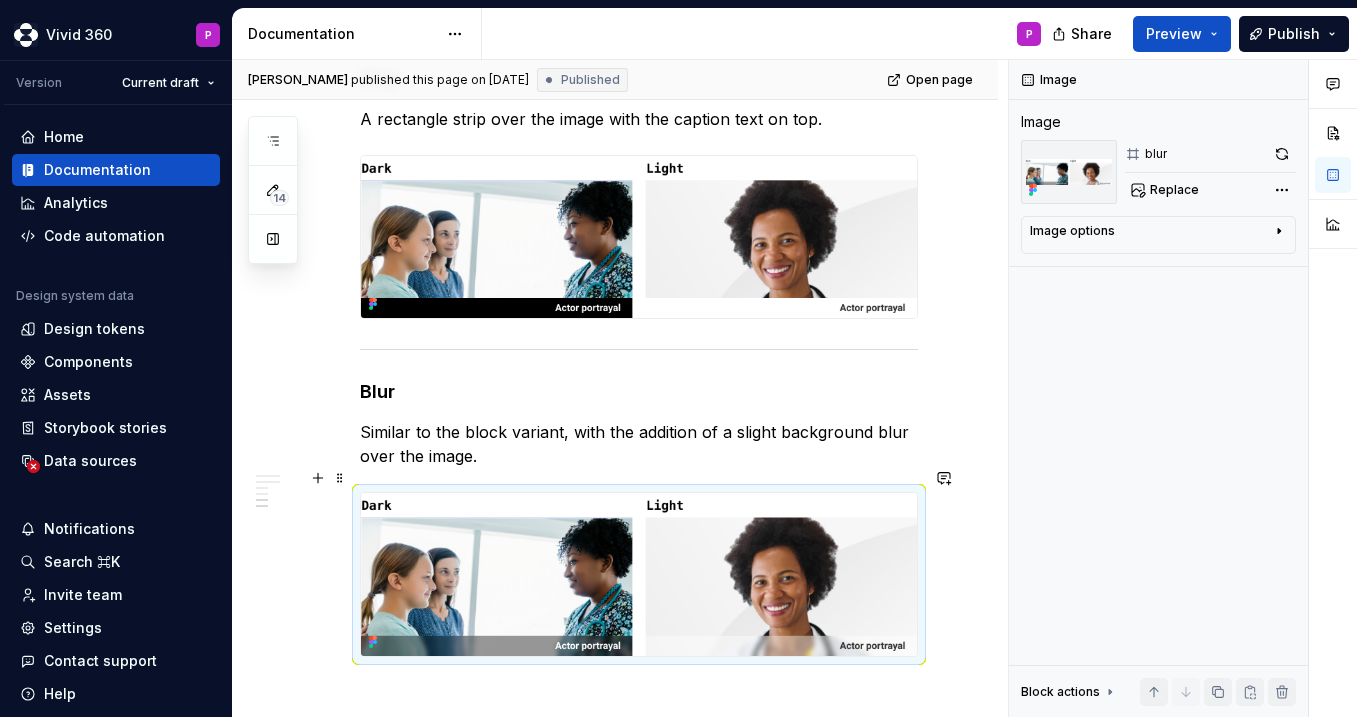 click at bounding box center (639, 574) 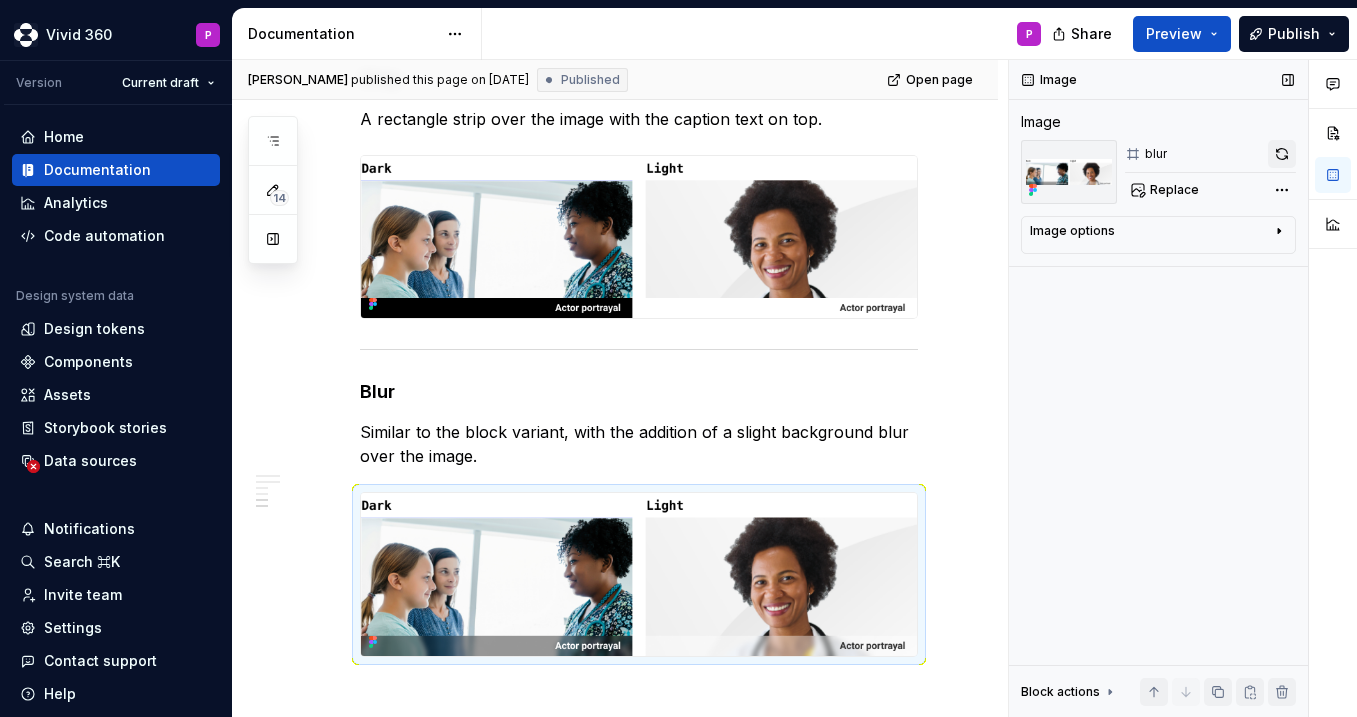 click at bounding box center [1282, 154] 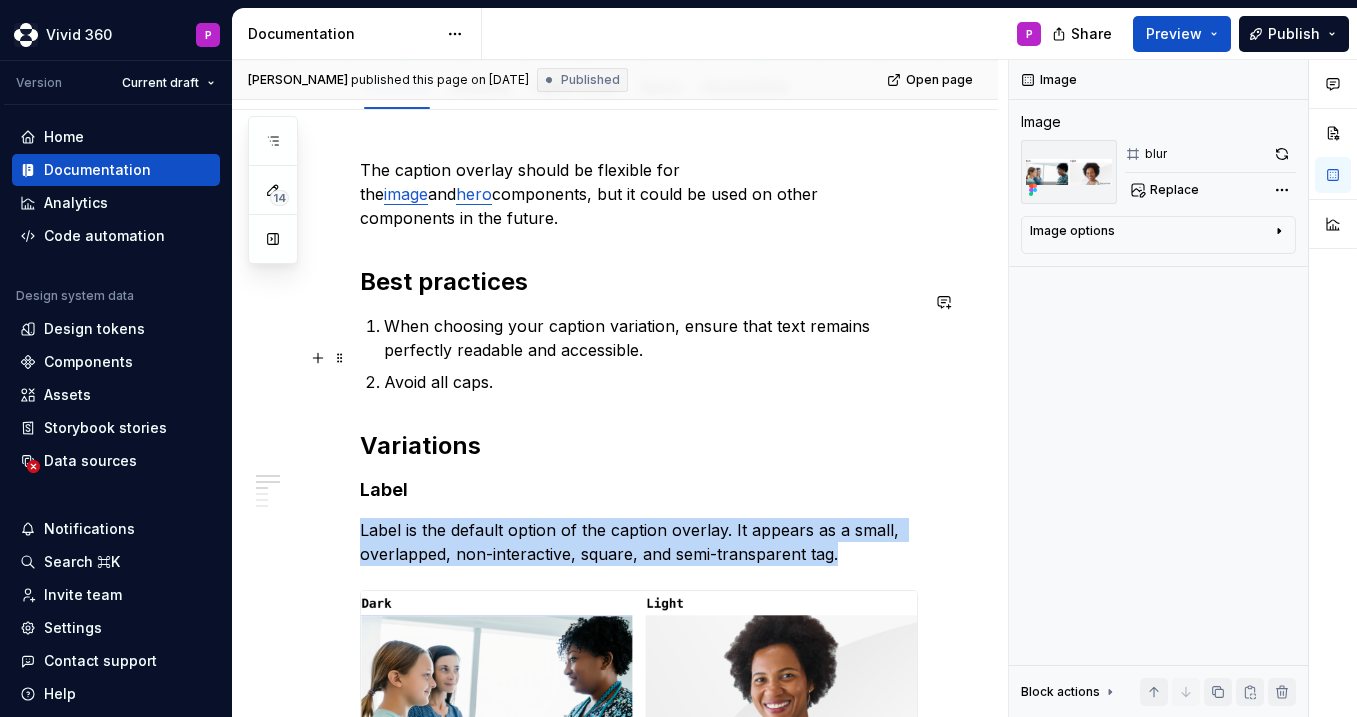 scroll, scrollTop: 218, scrollLeft: 0, axis: vertical 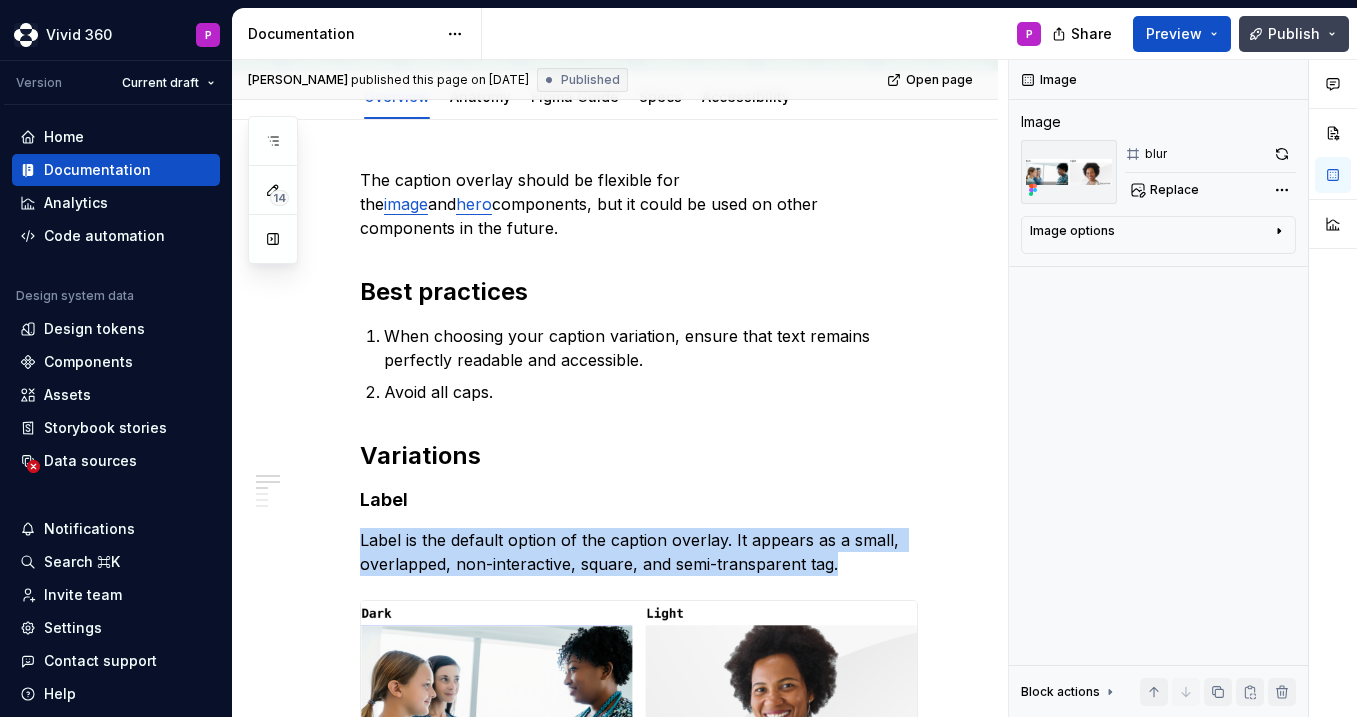 click on "Publish" at bounding box center [1294, 34] 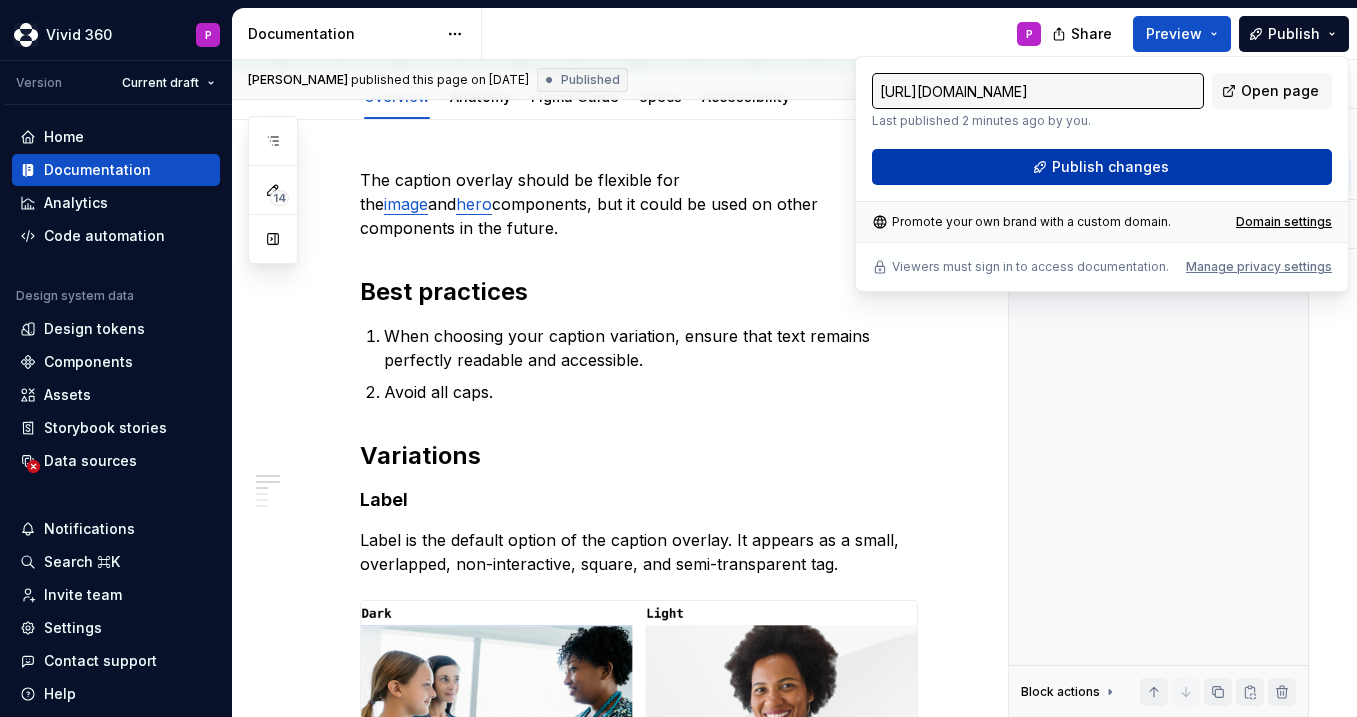 drag, startPoint x: 1297, startPoint y: 33, endPoint x: 1224, endPoint y: 171, distance: 156.11855 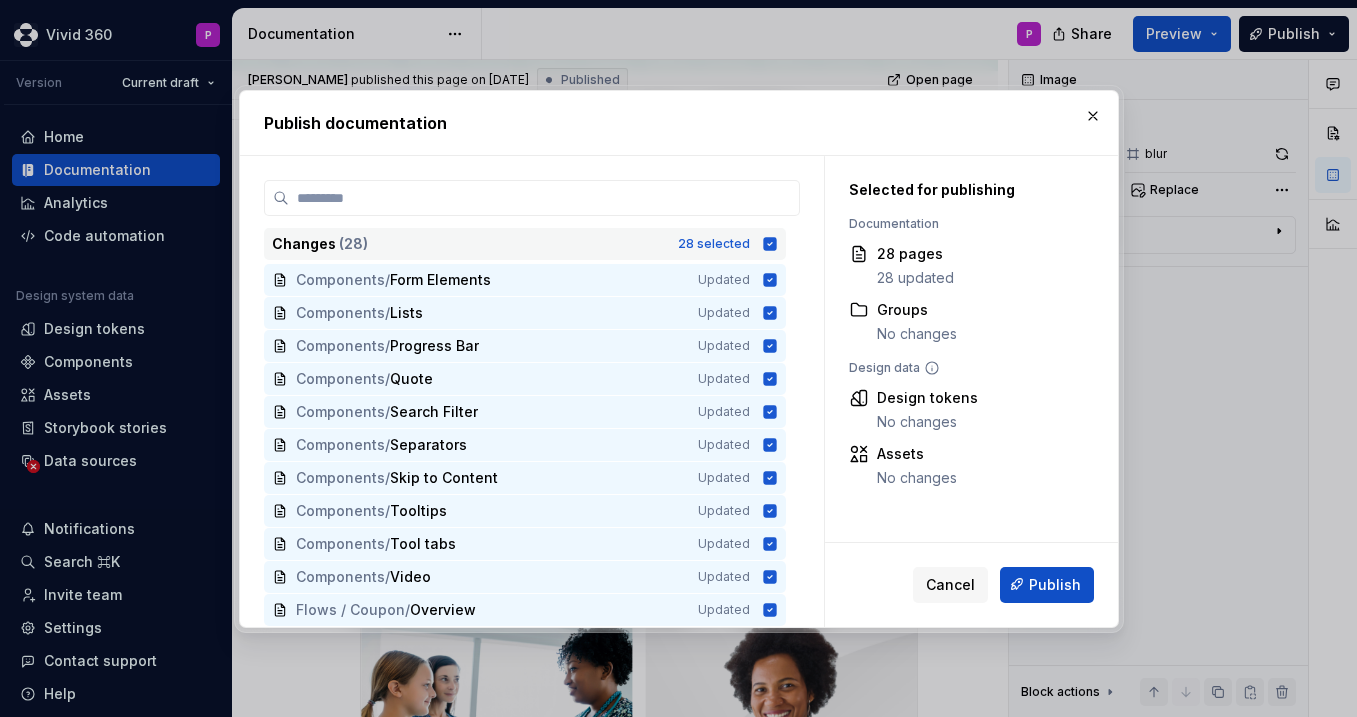 click 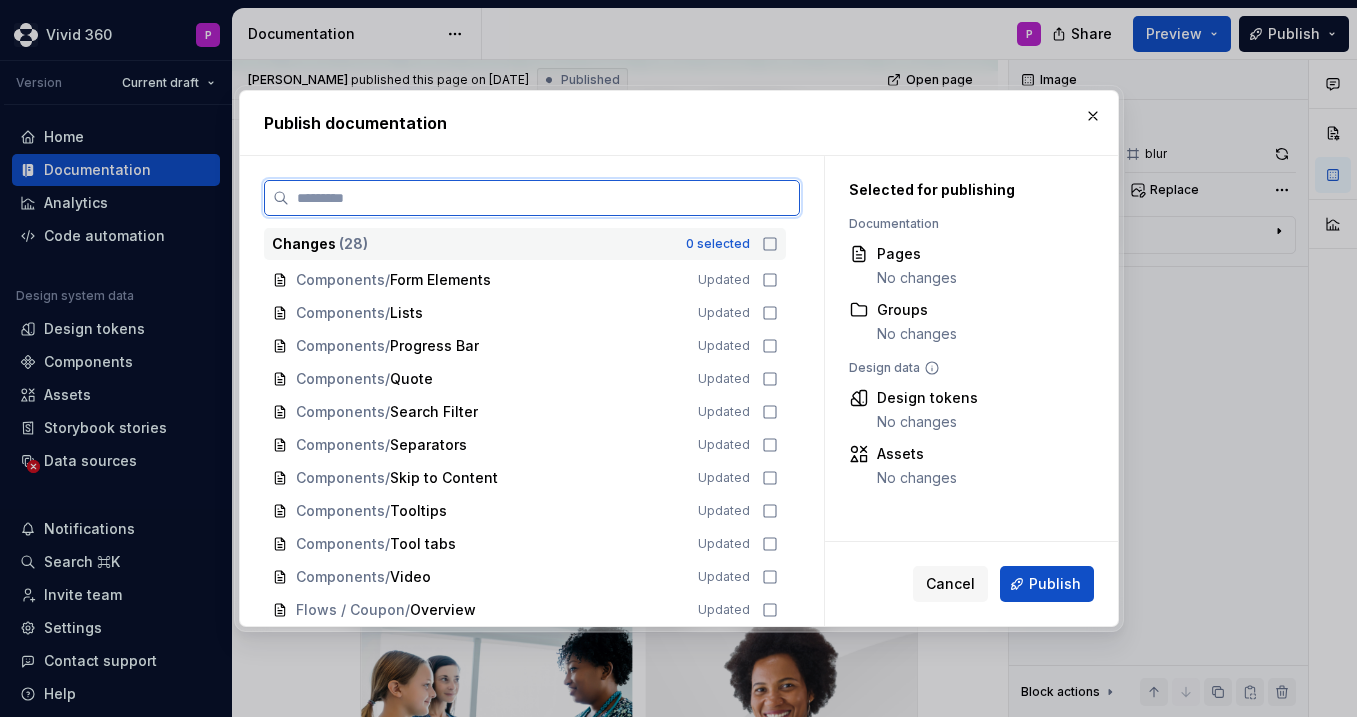 click at bounding box center (544, 198) 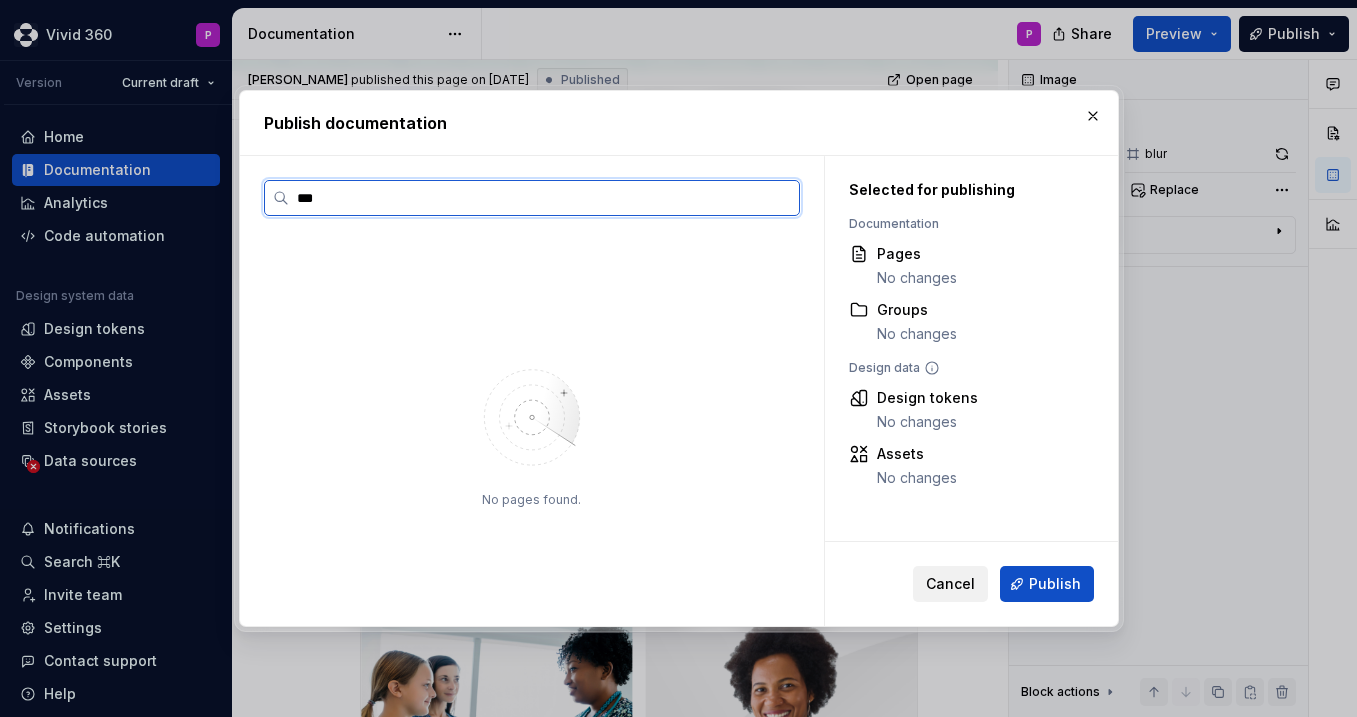 type on "***" 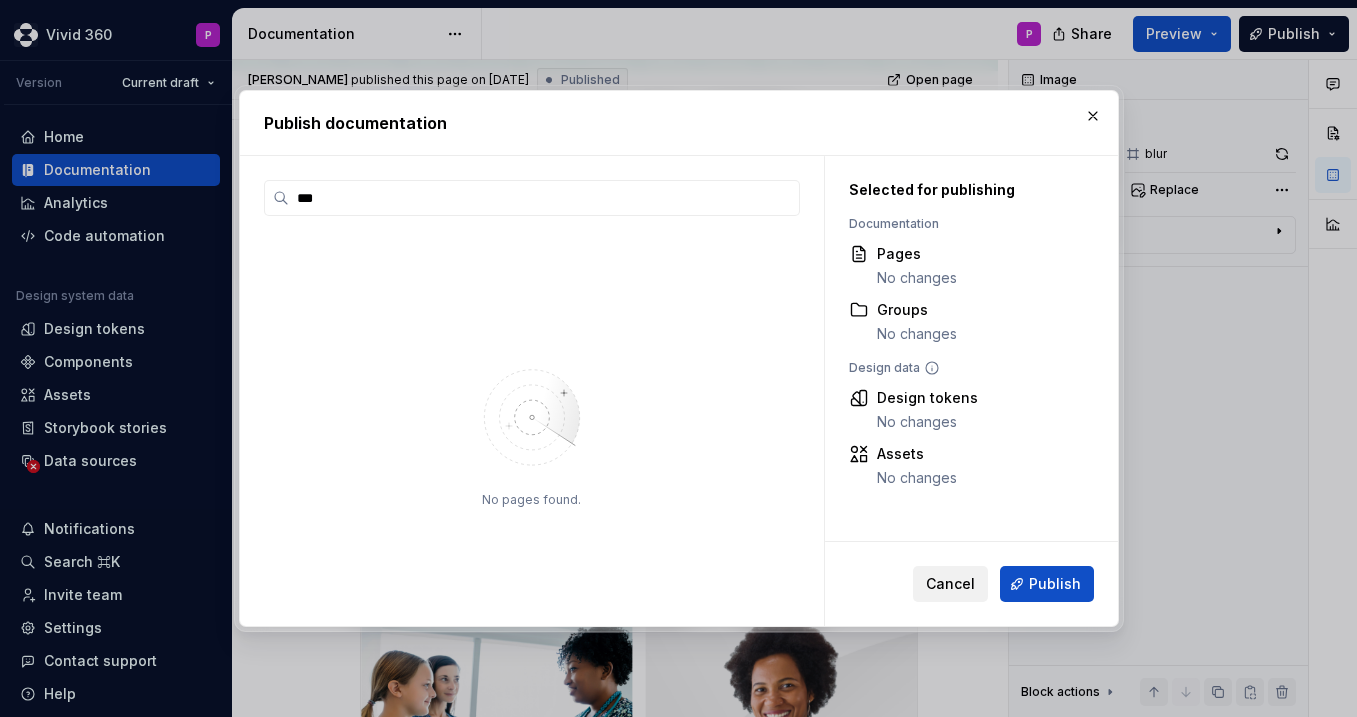 click on "Cancel" at bounding box center (950, 584) 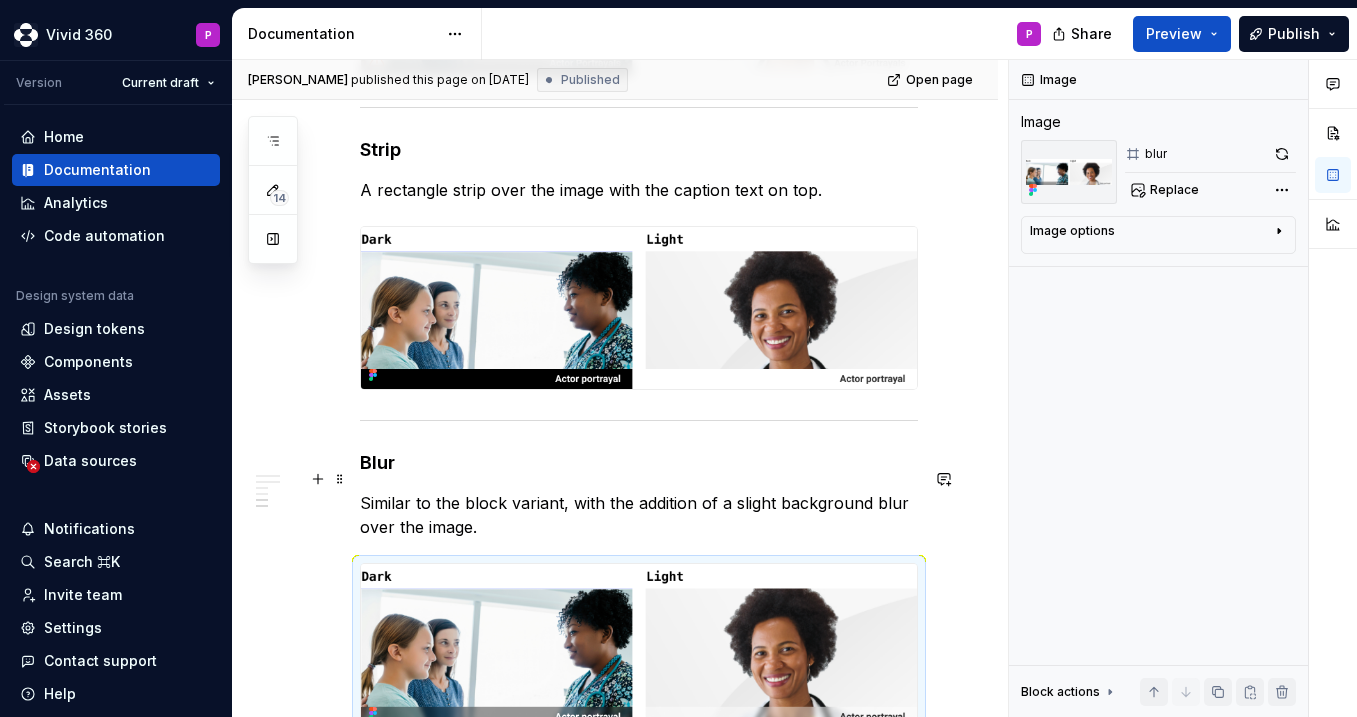 scroll, scrollTop: 1327, scrollLeft: 0, axis: vertical 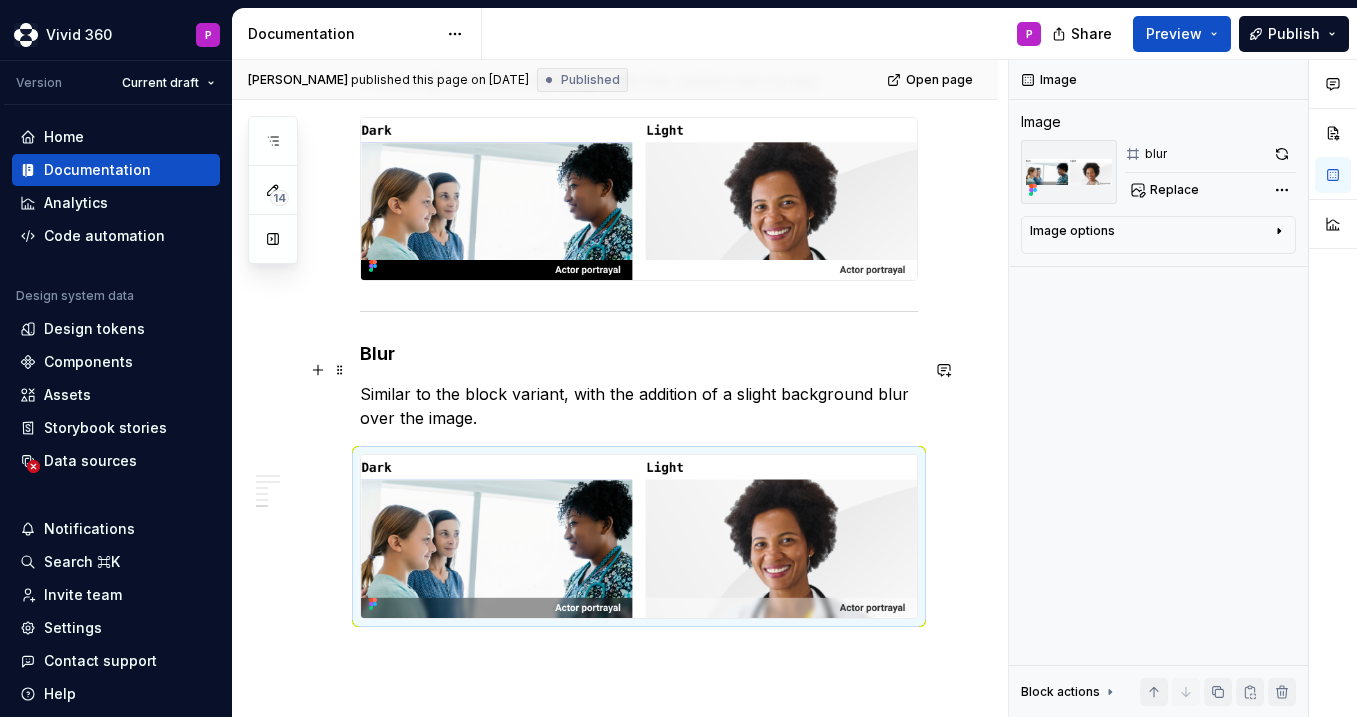 type on "*" 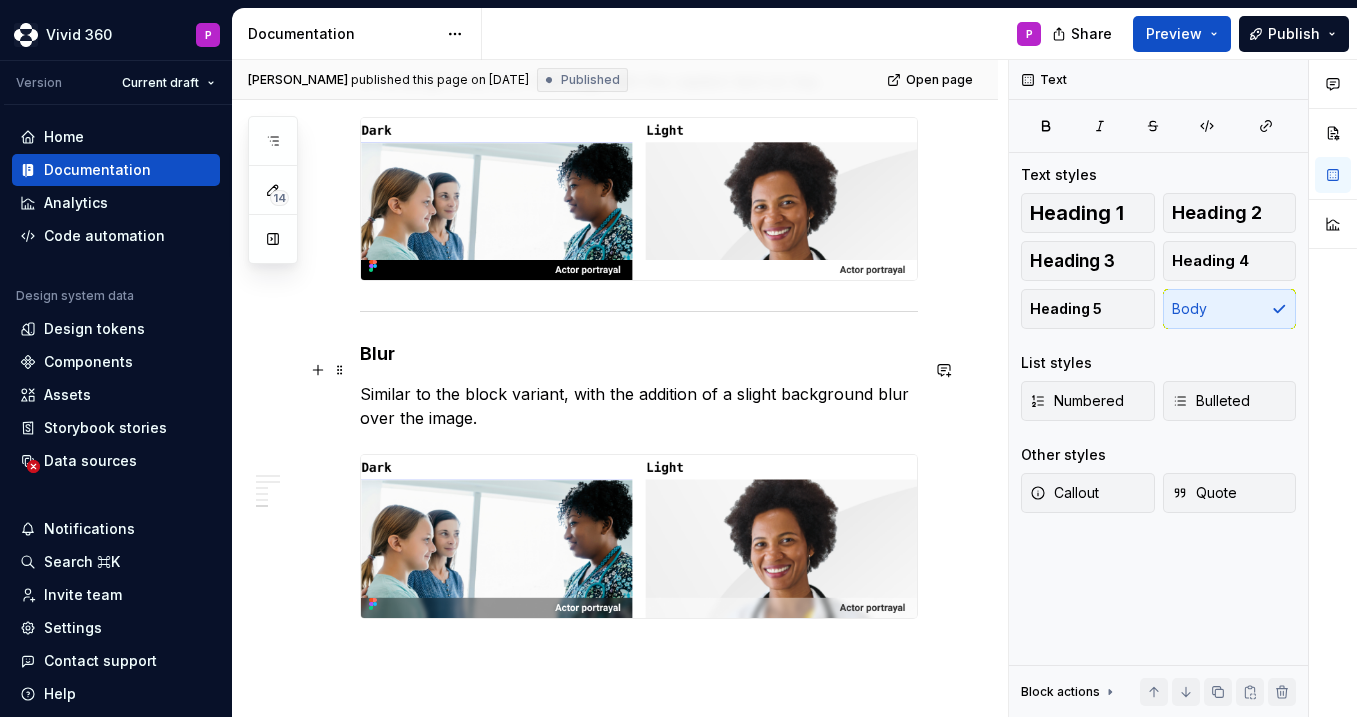 type 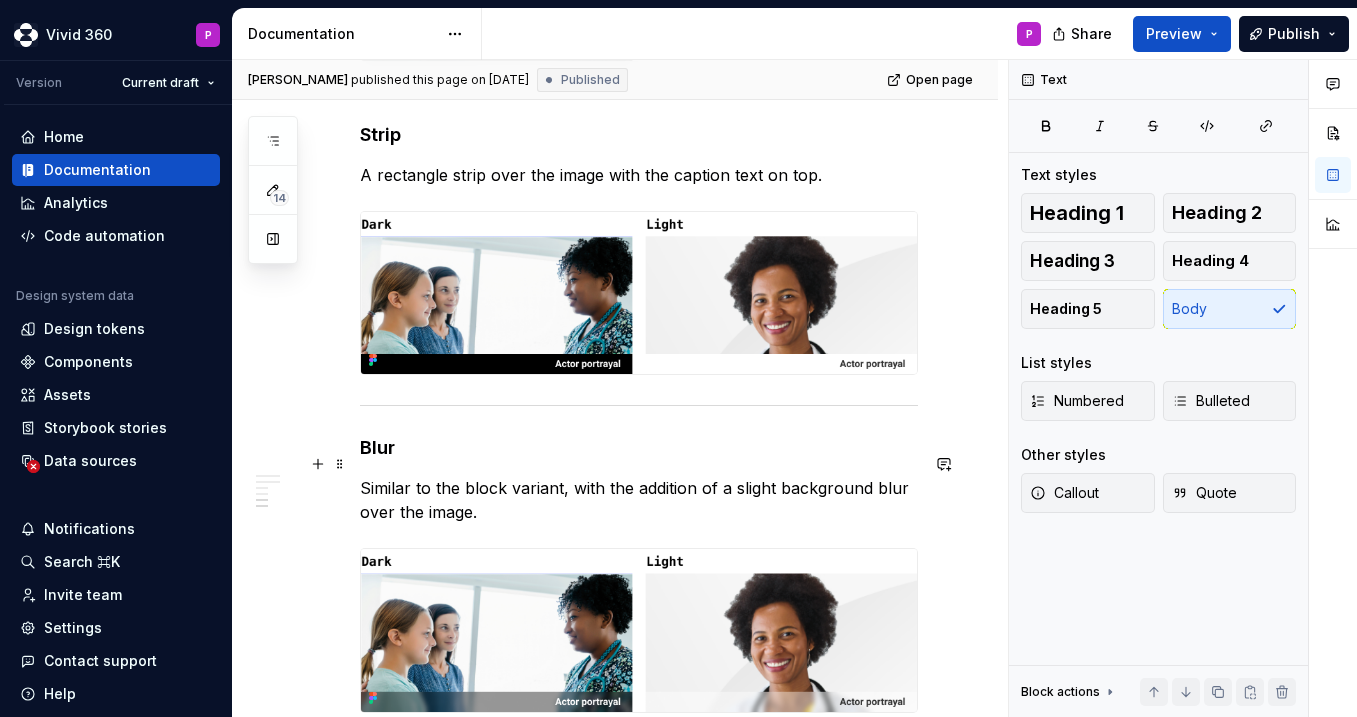 scroll, scrollTop: 1234, scrollLeft: 0, axis: vertical 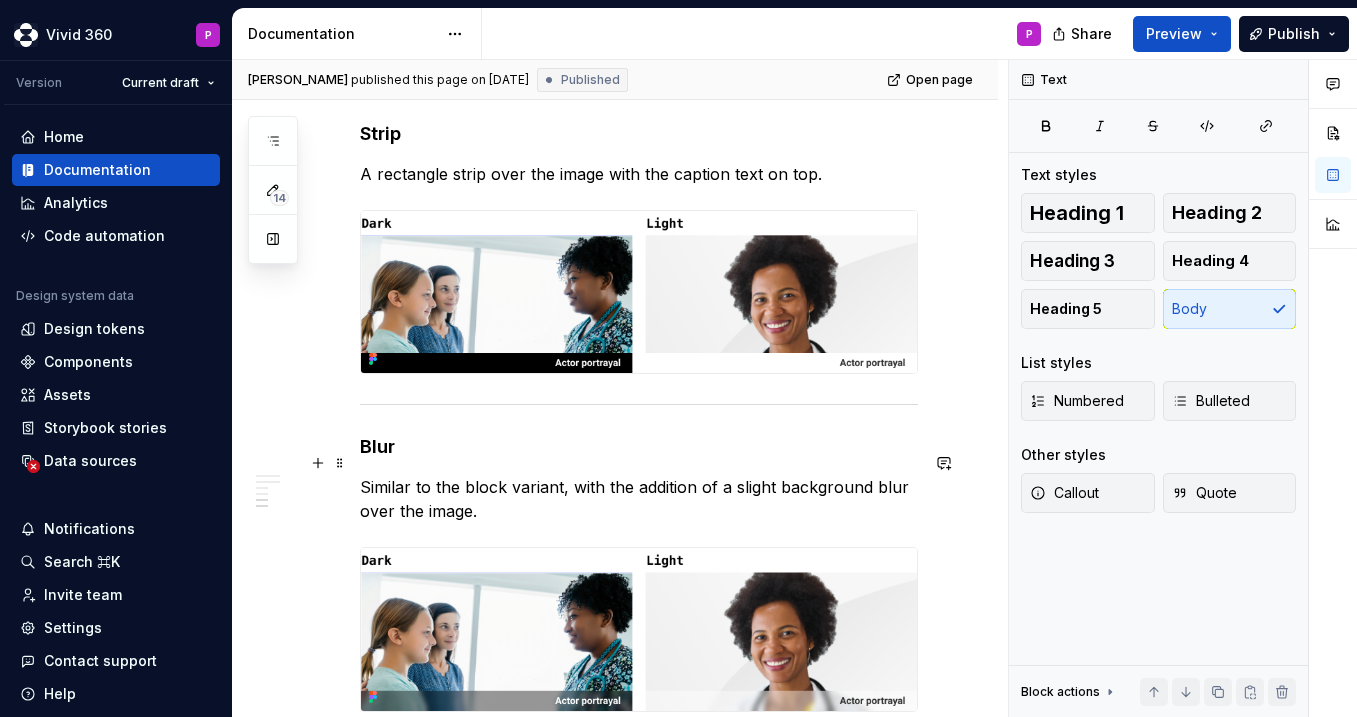 click on "Similar to the block variant, with the addition of a slight background blur over the image." at bounding box center [639, 499] 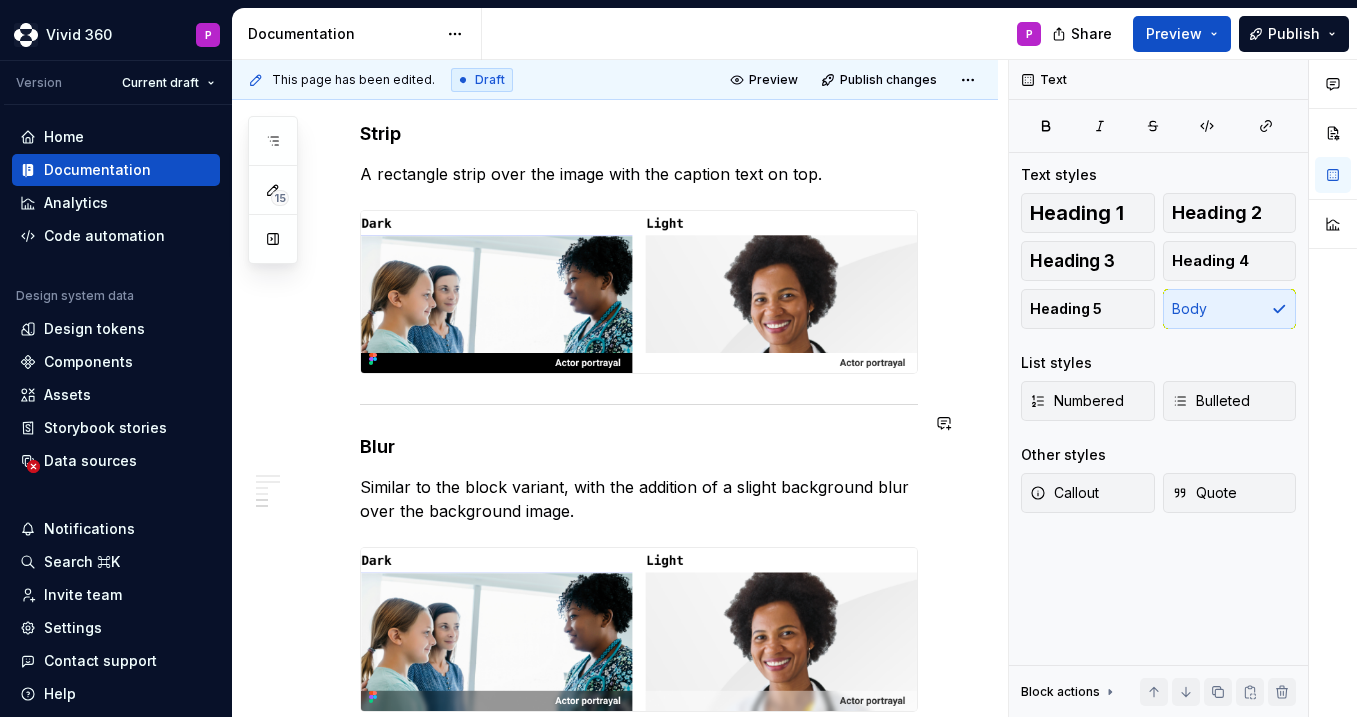 click on "Similar to the block variant, with the addition of a slight background blur over the background image." at bounding box center (639, 499) 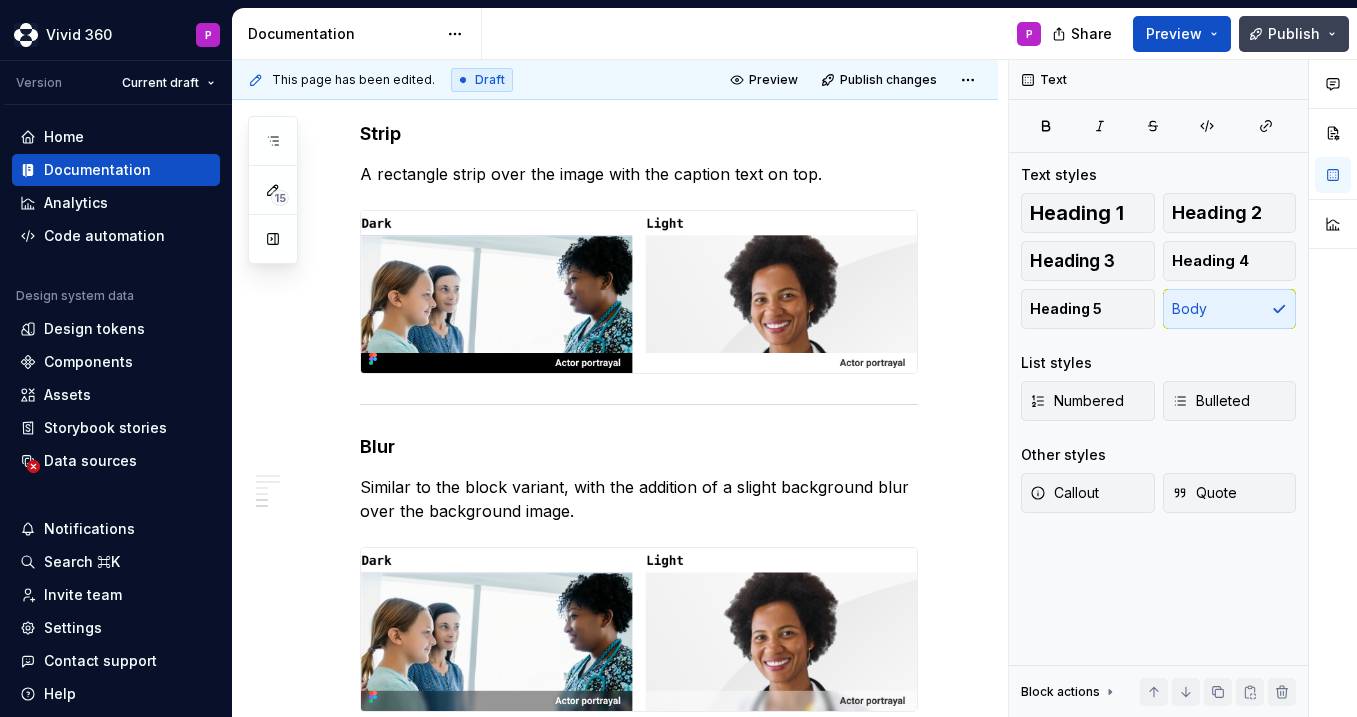 click on "Publish" at bounding box center [1294, 34] 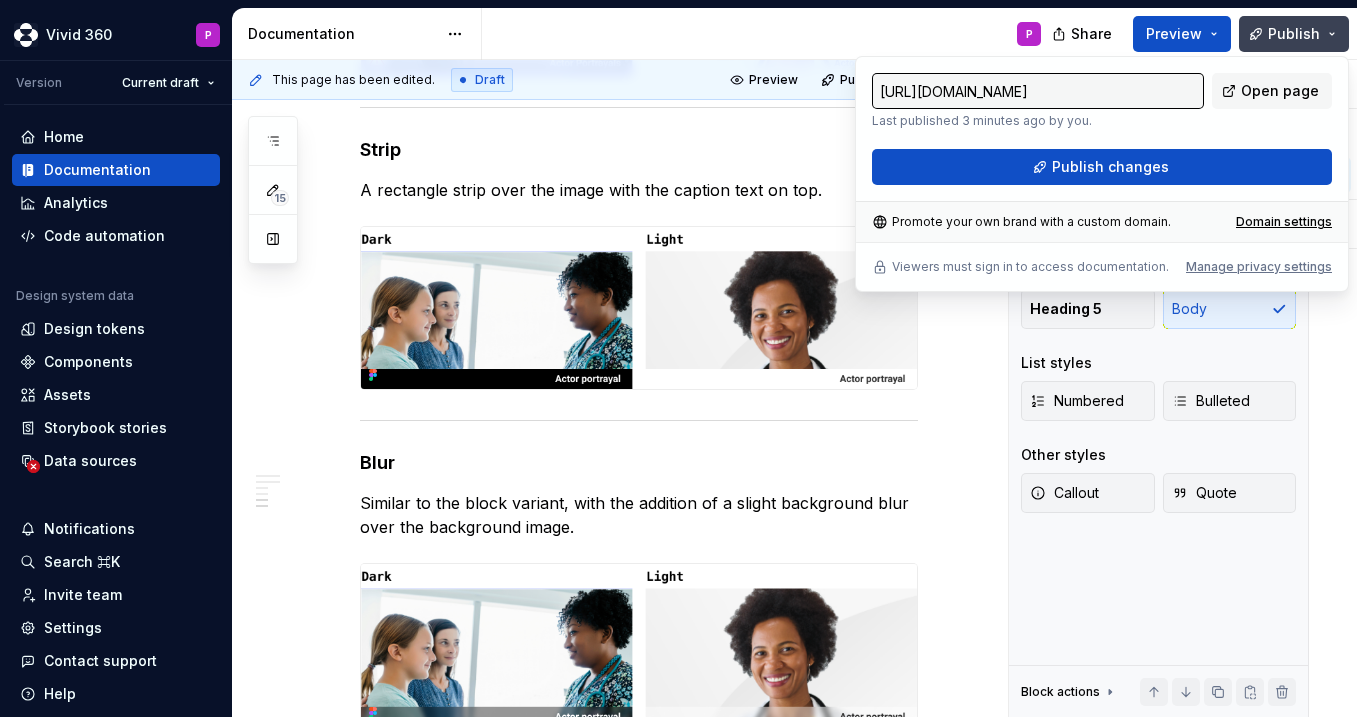 scroll, scrollTop: 1250, scrollLeft: 0, axis: vertical 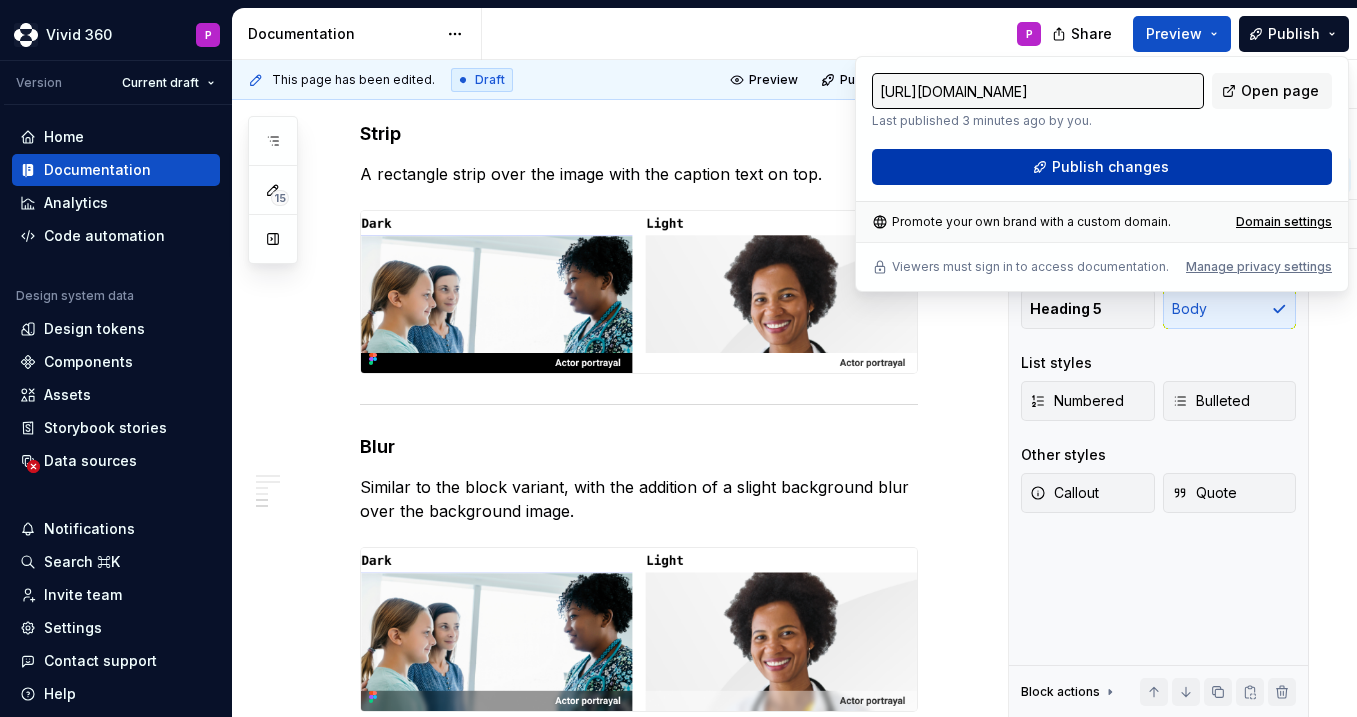 click on "Publish changes" at bounding box center (1110, 167) 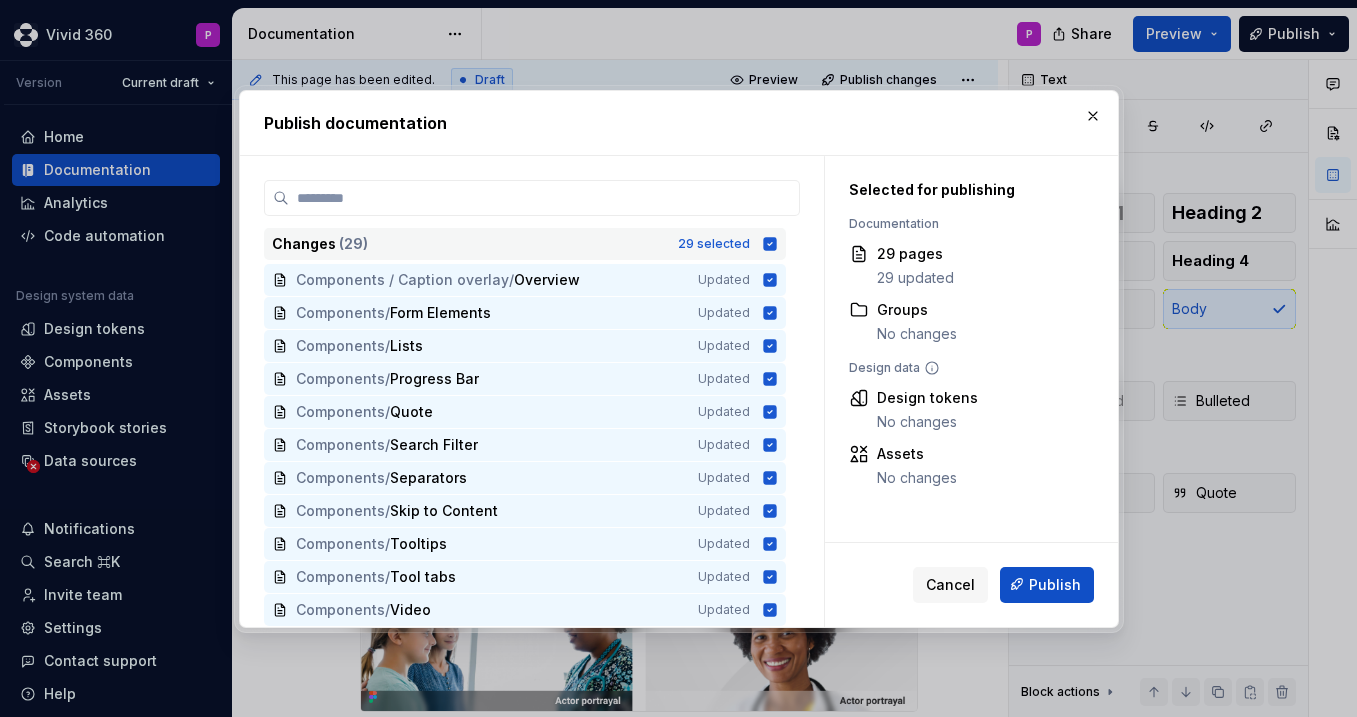 click 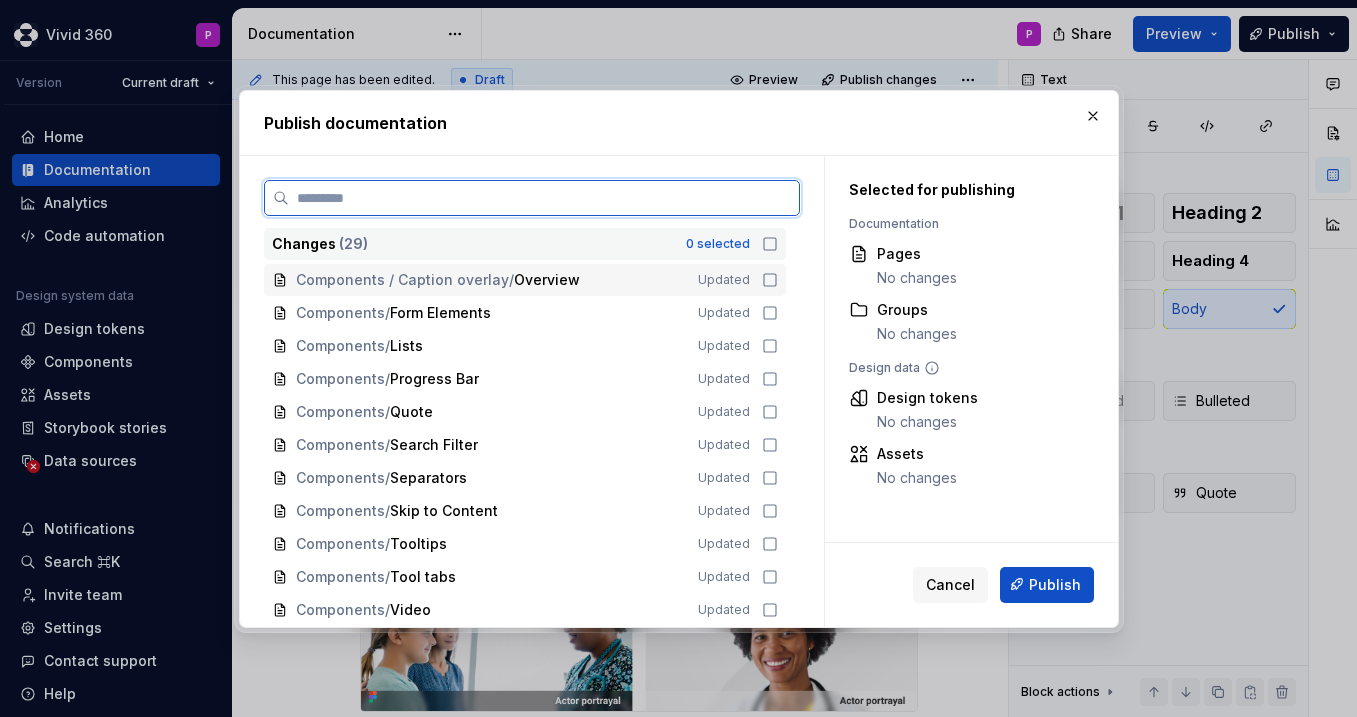 click 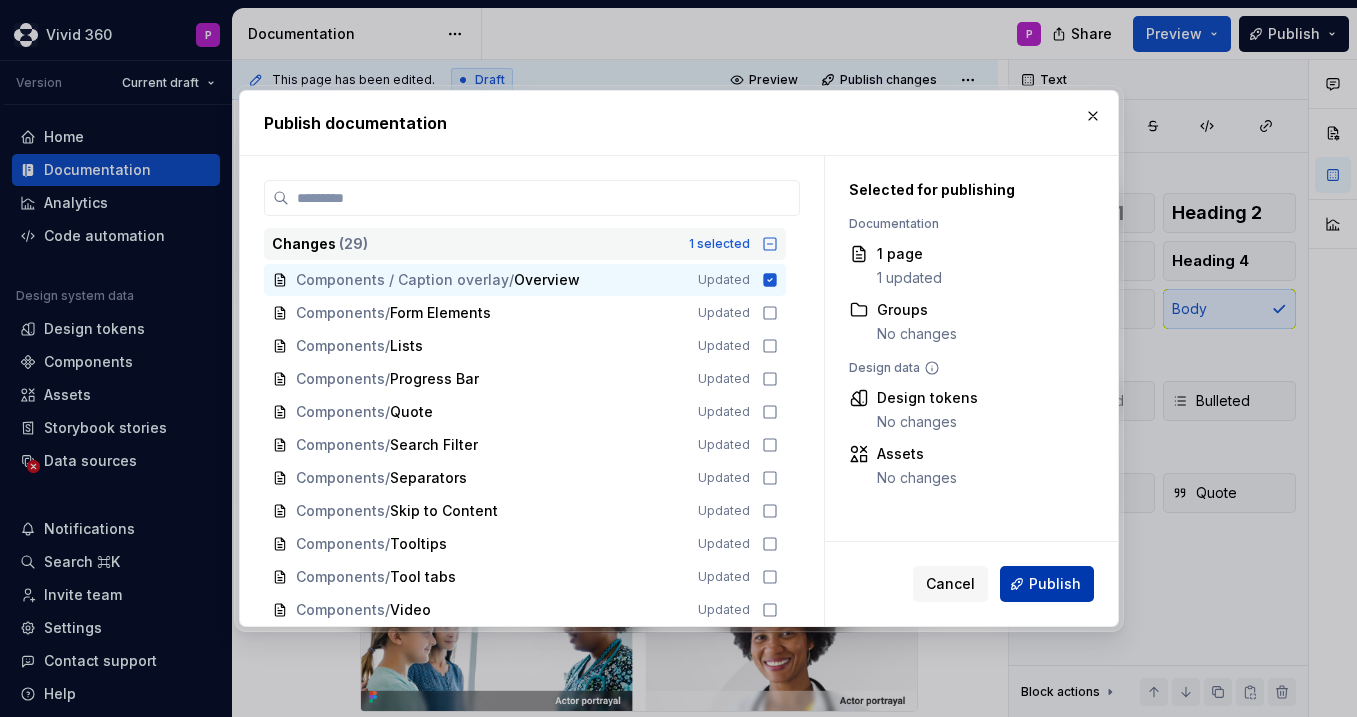 click on "Publish" at bounding box center [1055, 584] 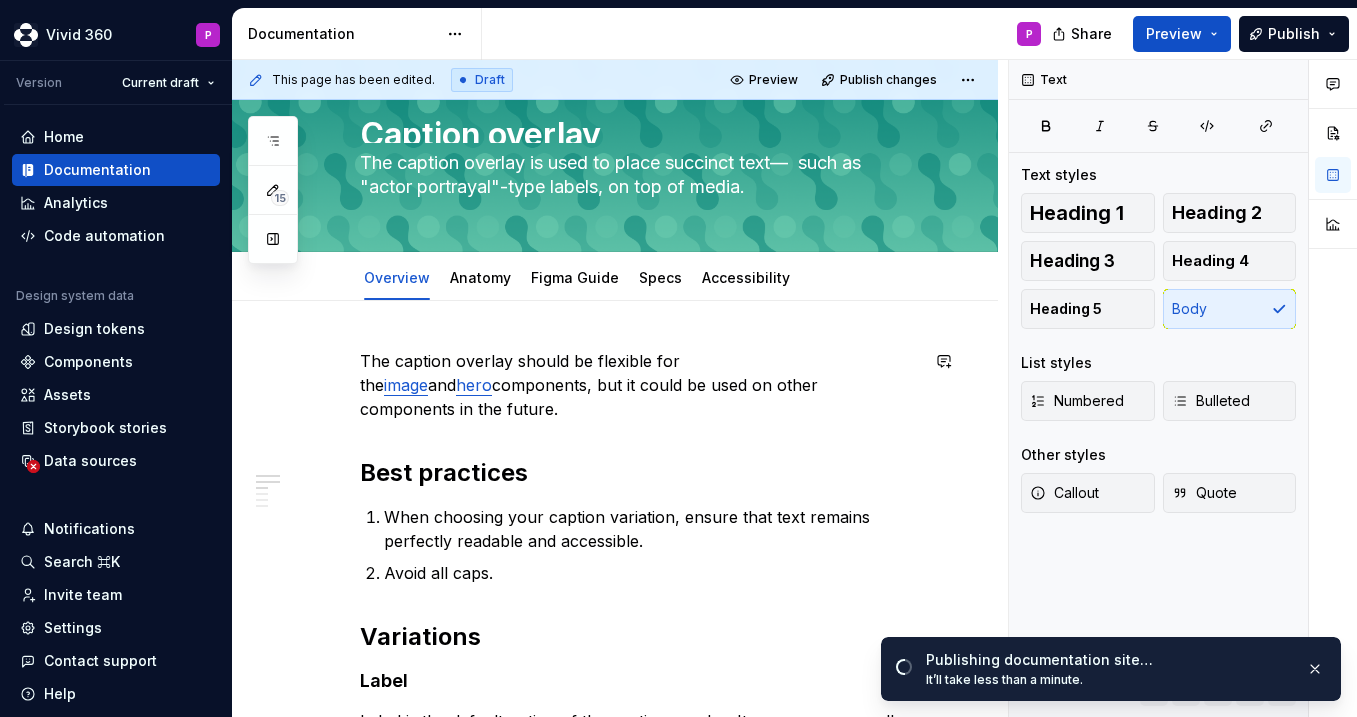scroll, scrollTop: 0, scrollLeft: 0, axis: both 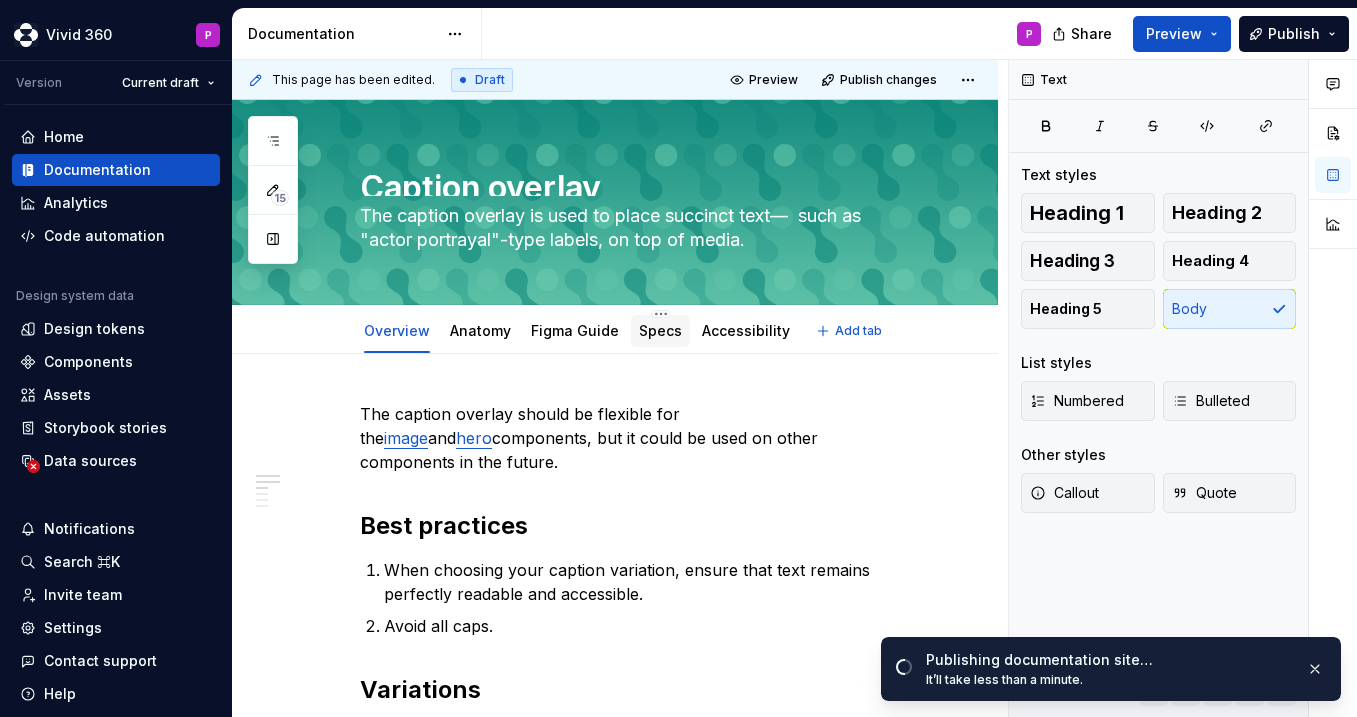 click on "Specs" at bounding box center (660, 330) 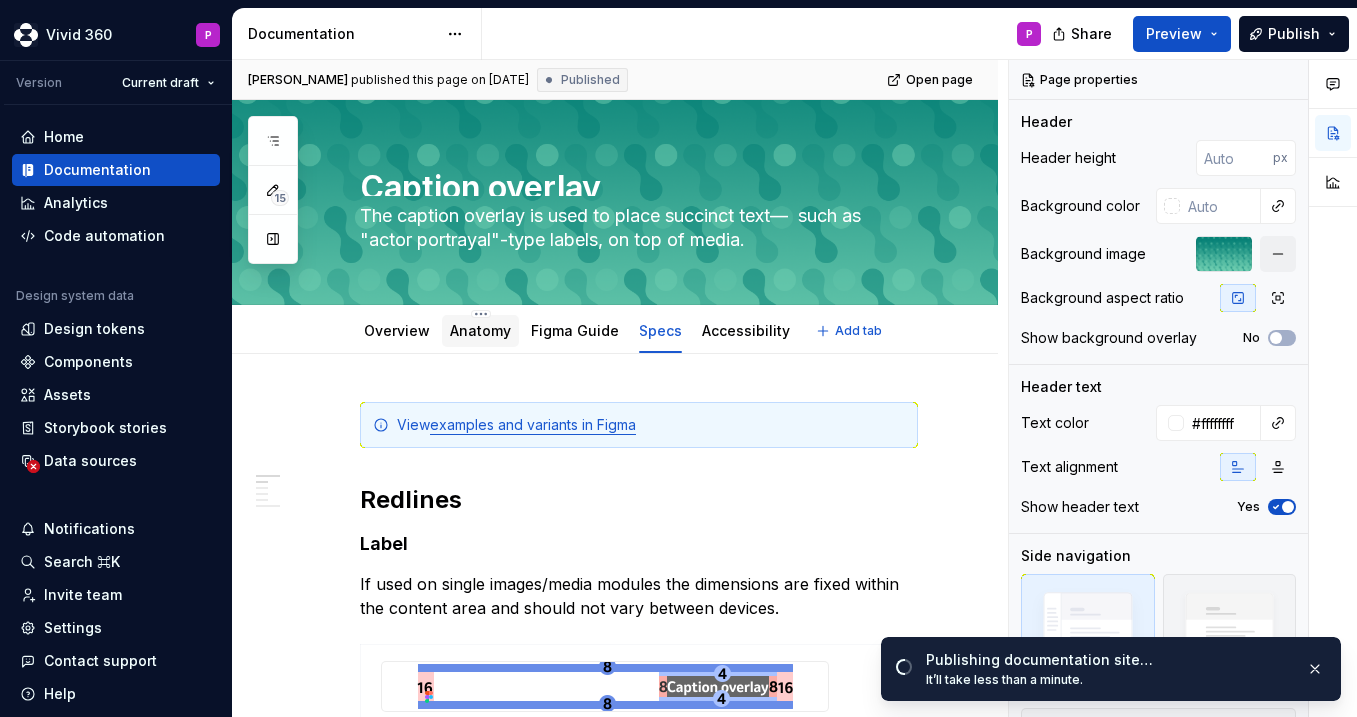 click on "Anatomy" at bounding box center (480, 330) 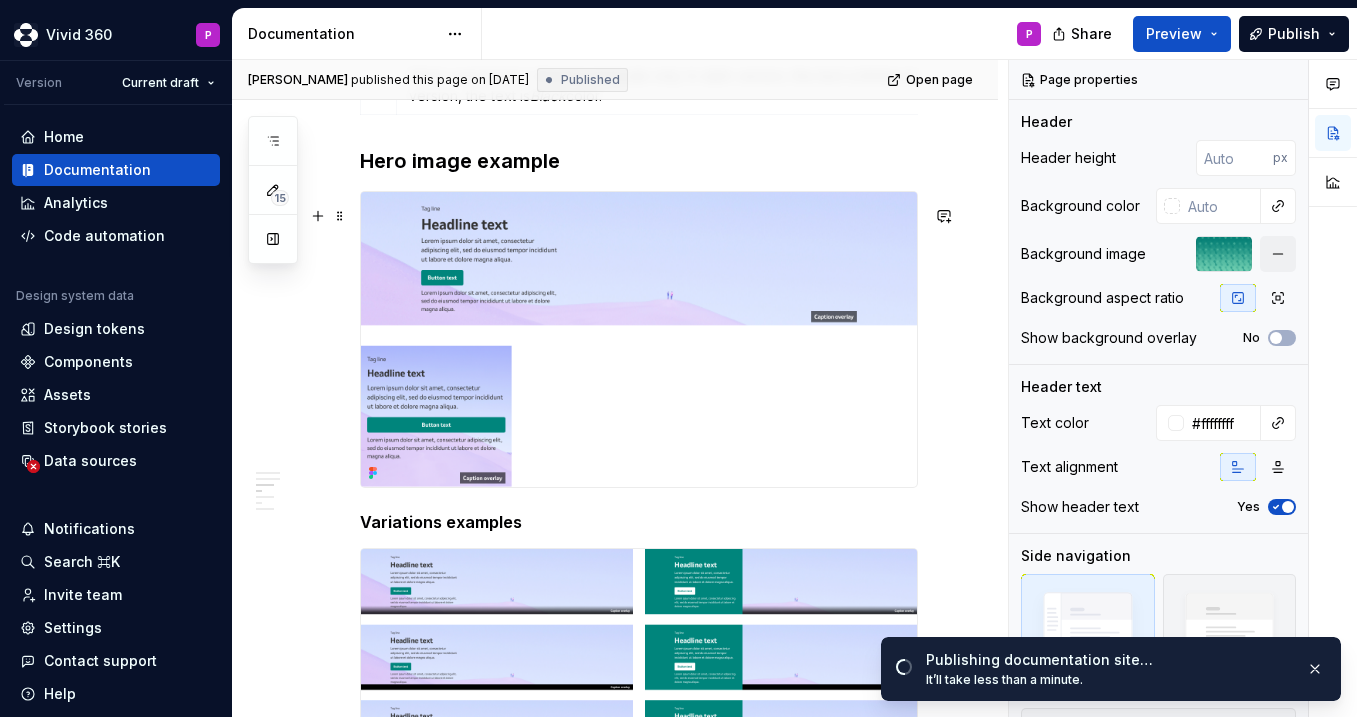 scroll, scrollTop: 1441, scrollLeft: 0, axis: vertical 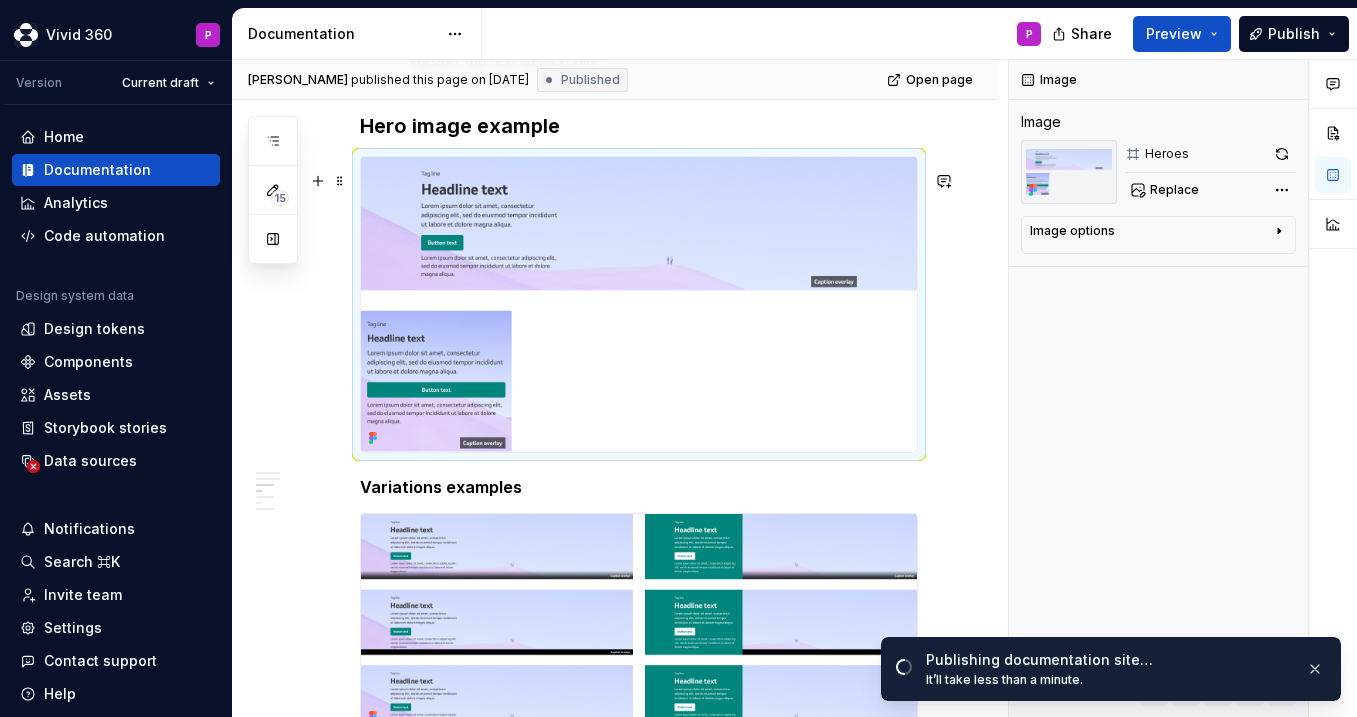 click at bounding box center [639, 304] 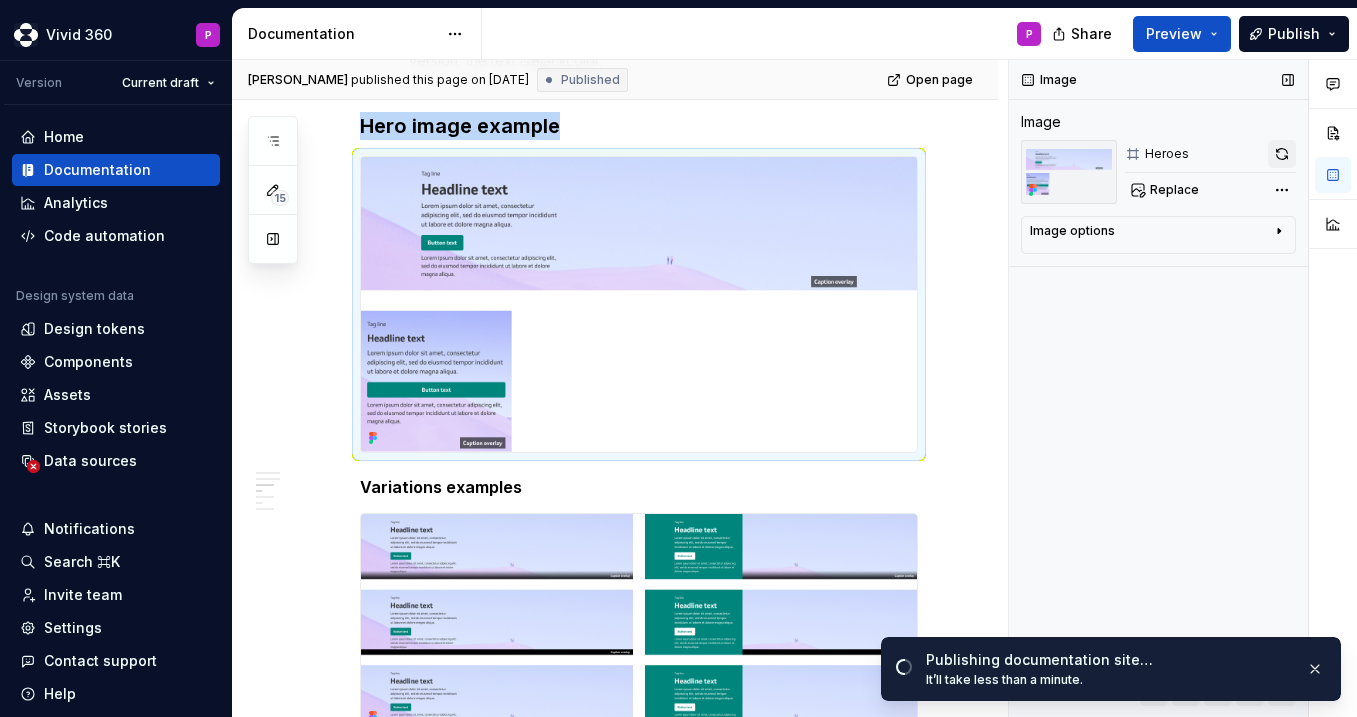 click at bounding box center (1282, 154) 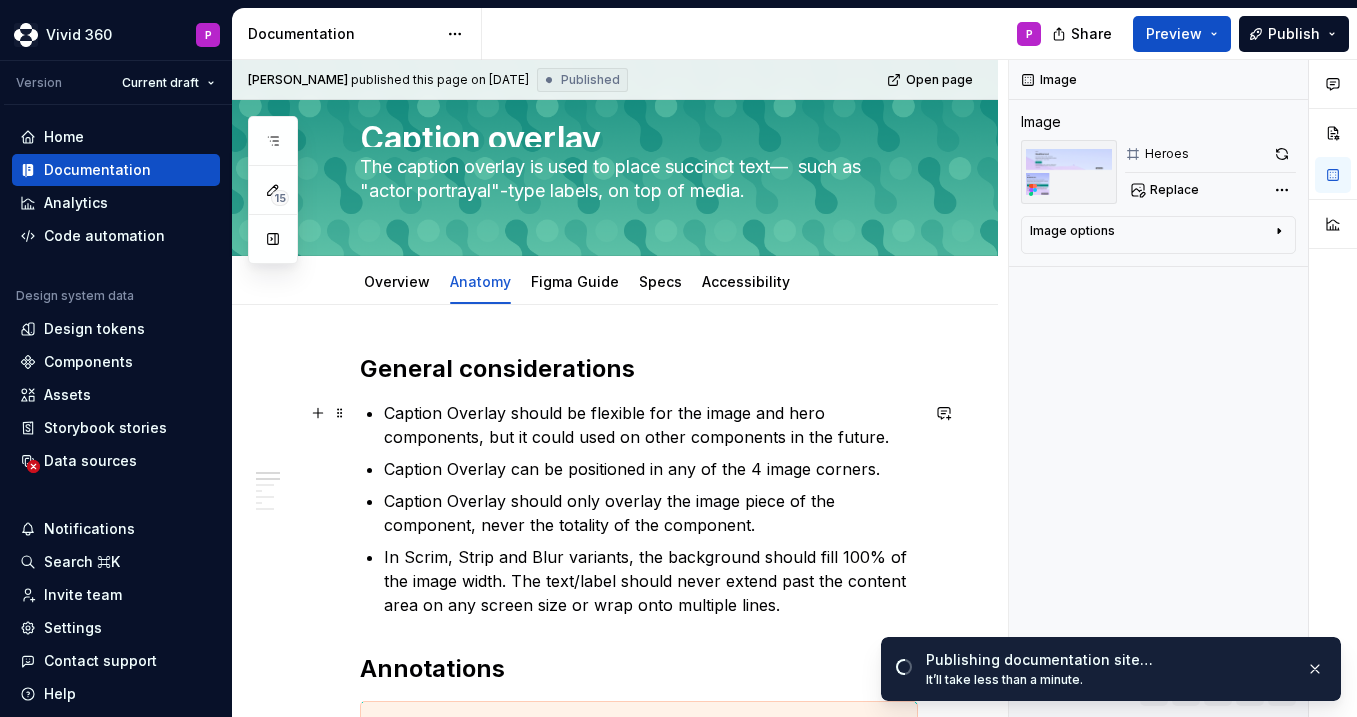 scroll, scrollTop: 92, scrollLeft: 0, axis: vertical 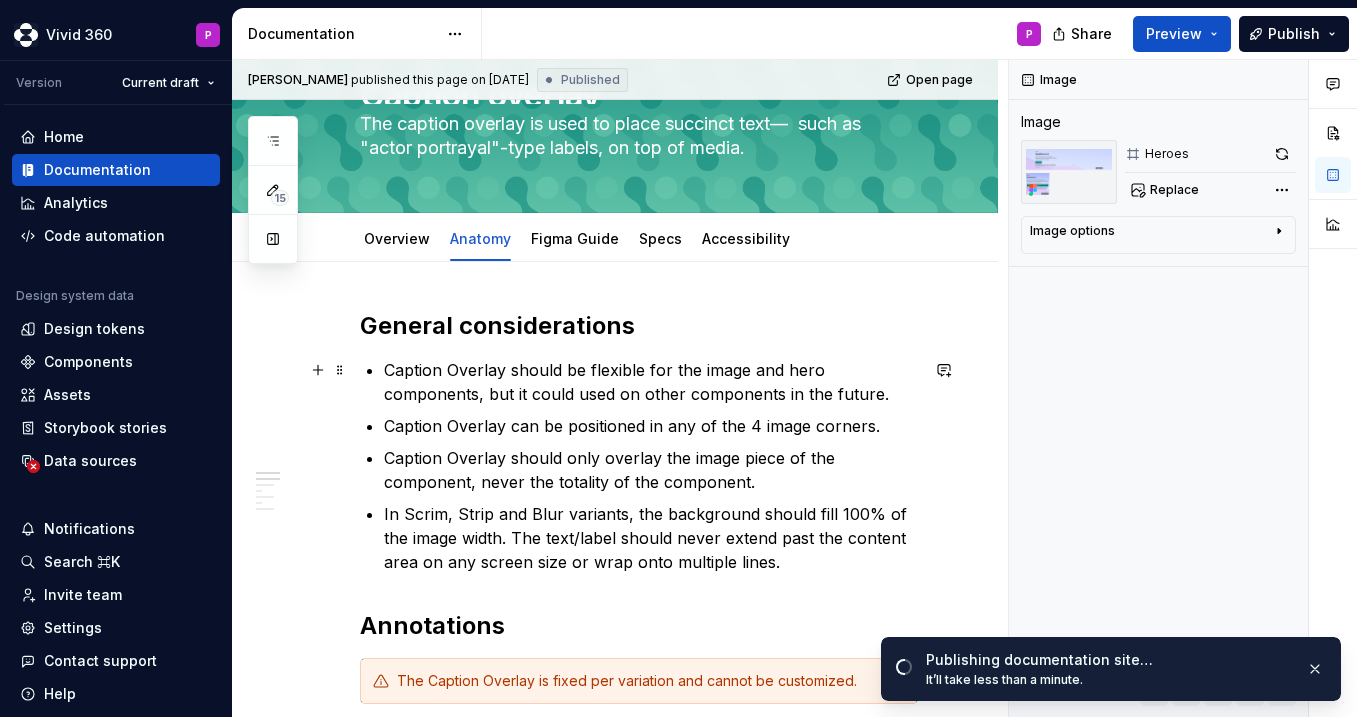 type on "*" 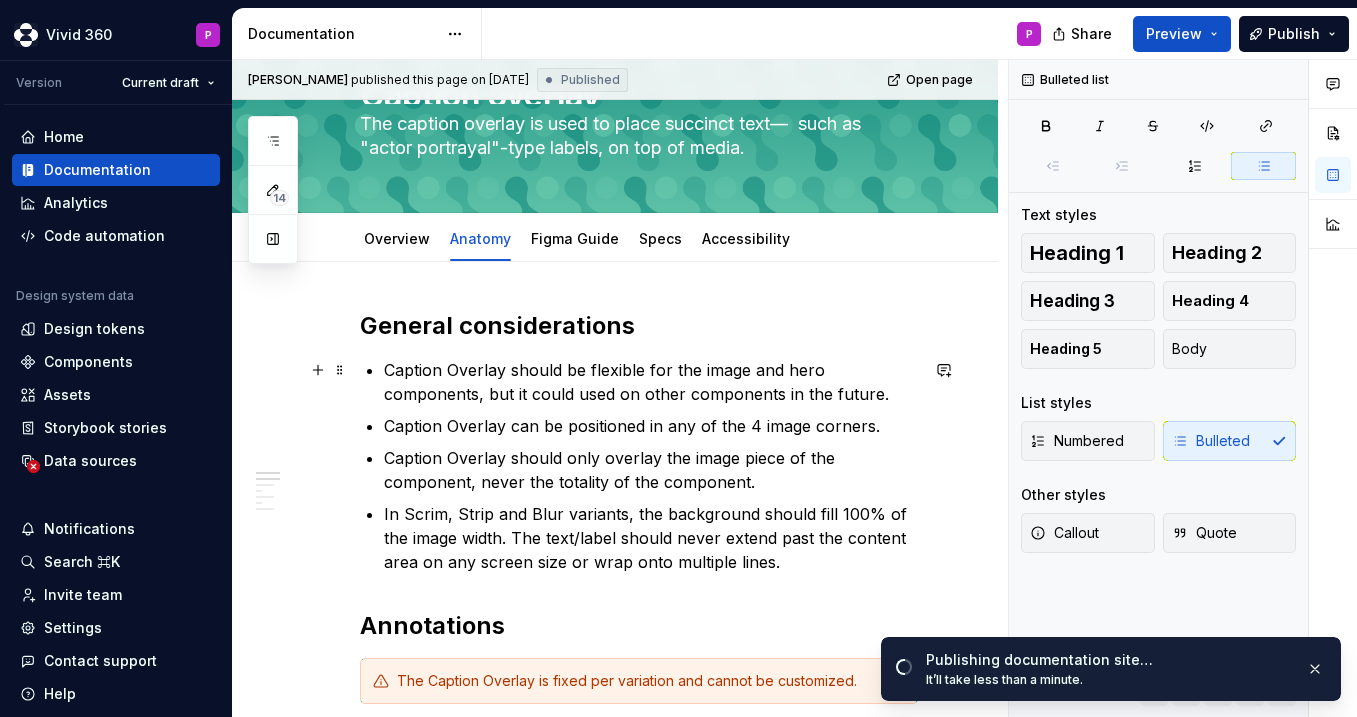 click on "Caption Overlay should be flexible for the image and hero components, but it could used on other components in the future." at bounding box center (651, 382) 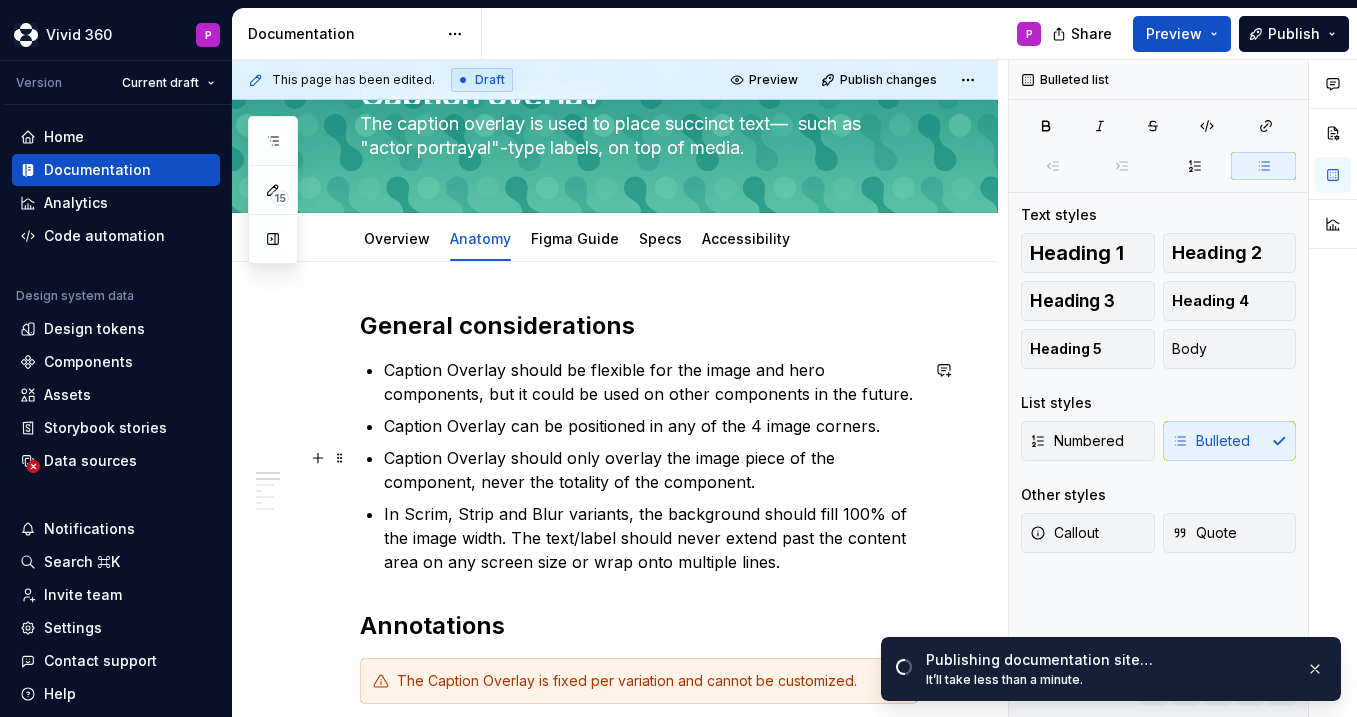 type 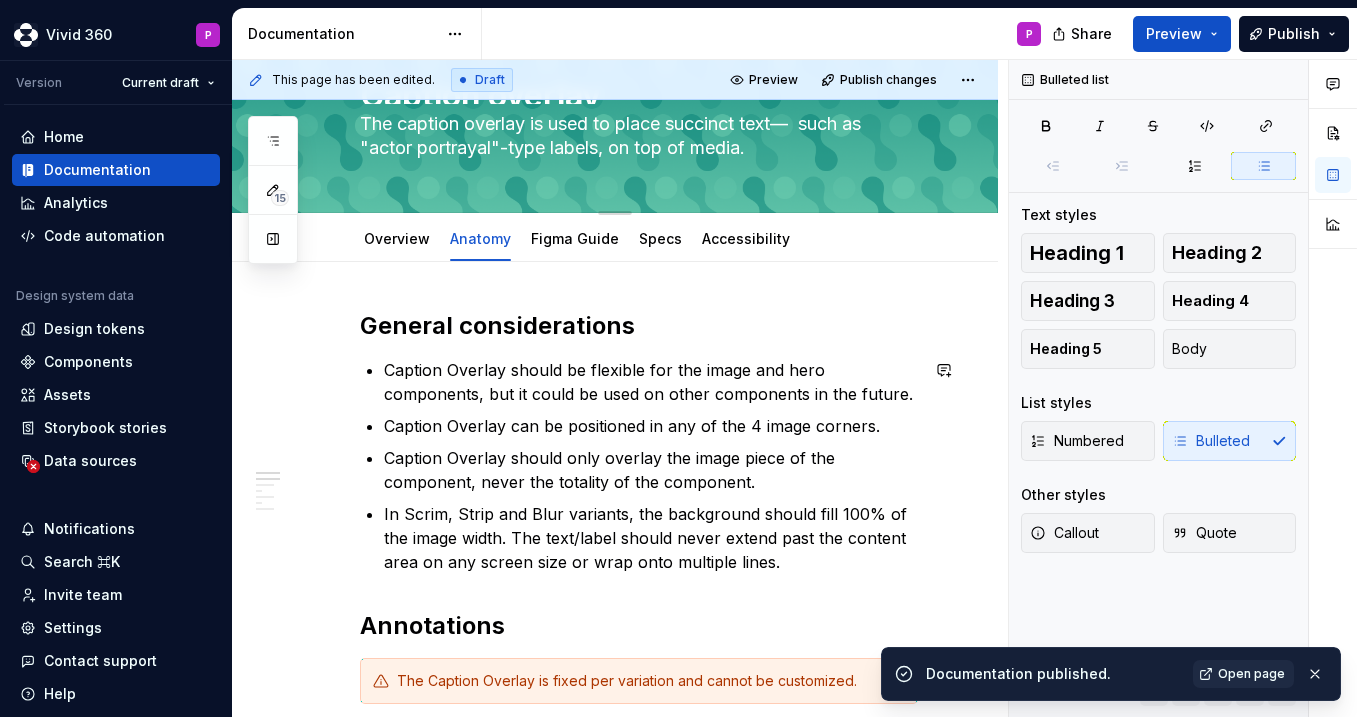 scroll, scrollTop: 92, scrollLeft: 0, axis: vertical 